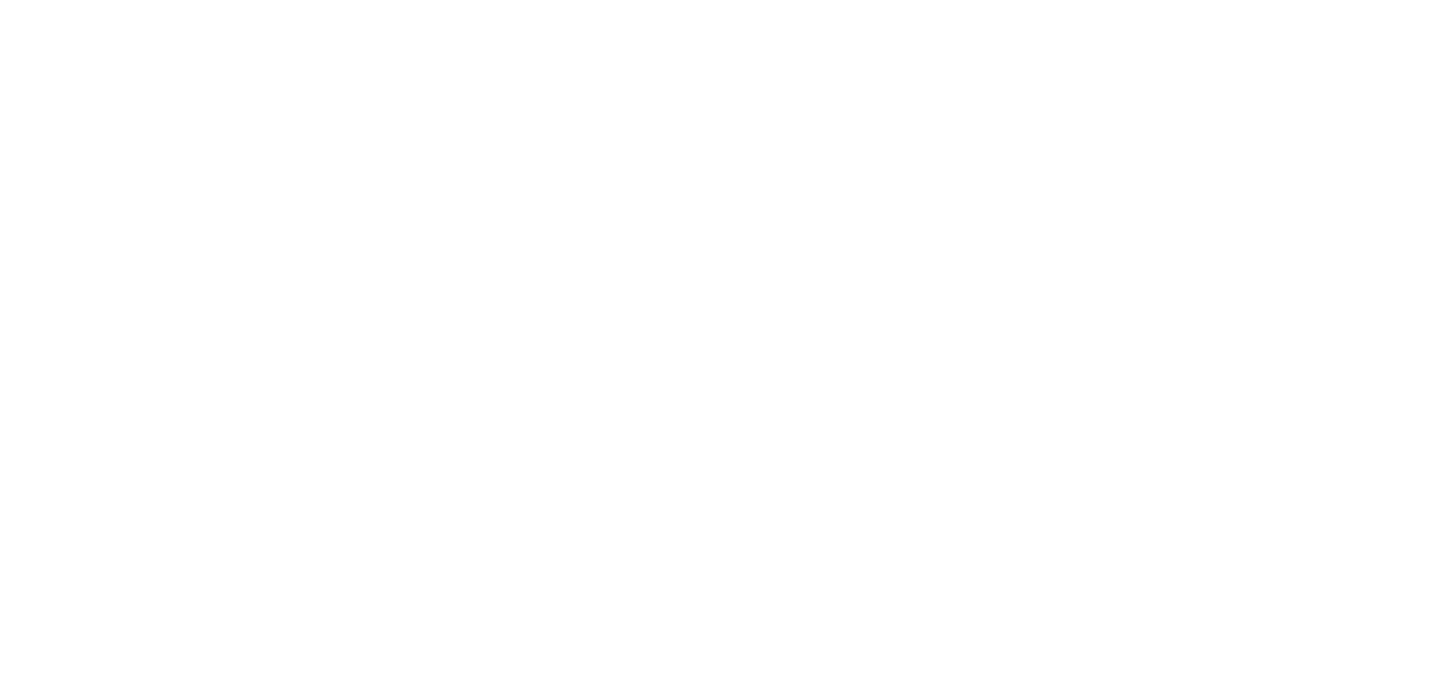scroll, scrollTop: 0, scrollLeft: 0, axis: both 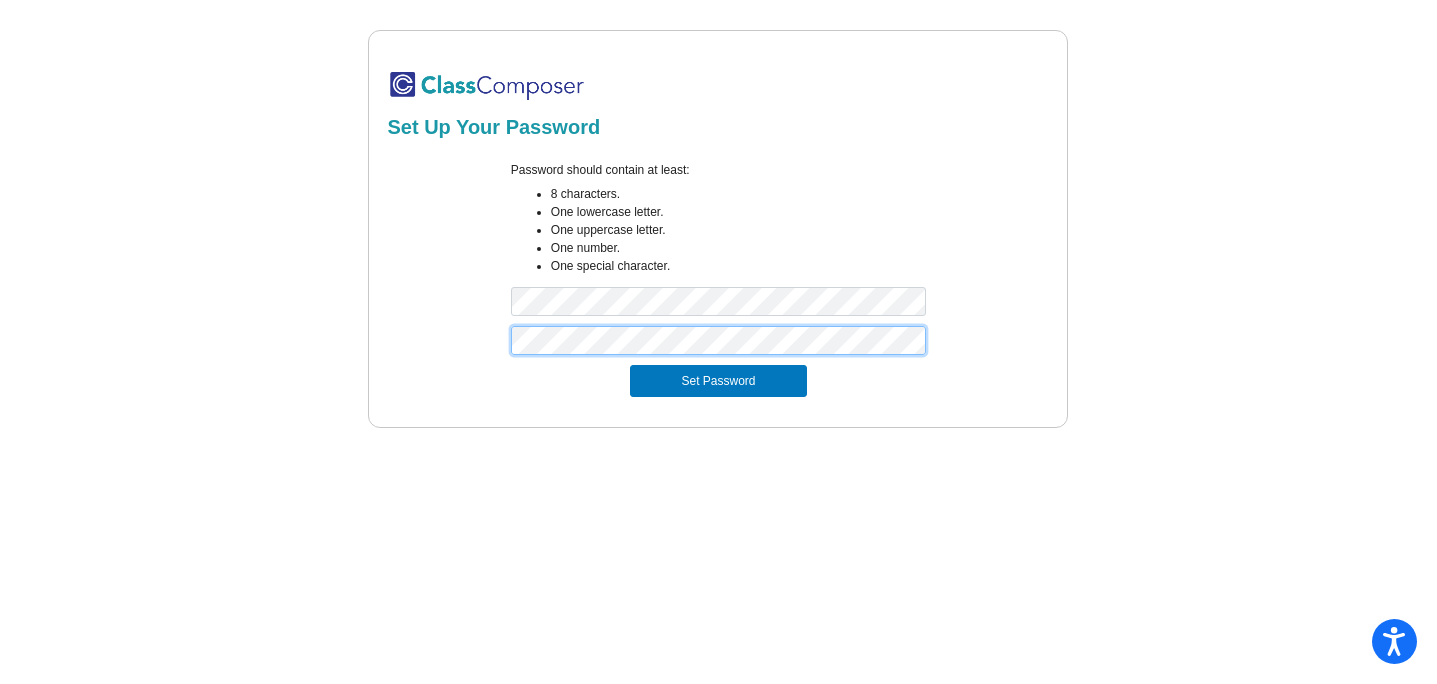 click on "Set Password" at bounding box center (718, 381) 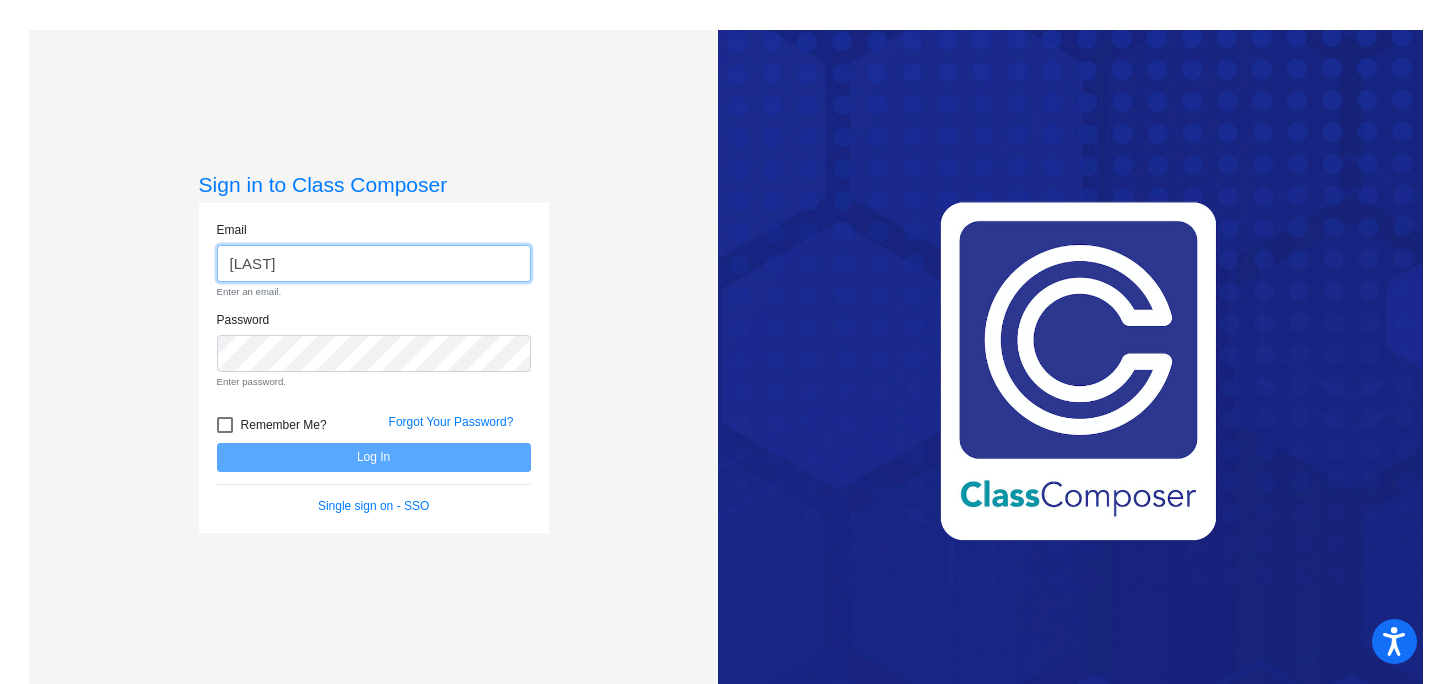 type on "[LAST]@[DOMAIN]" 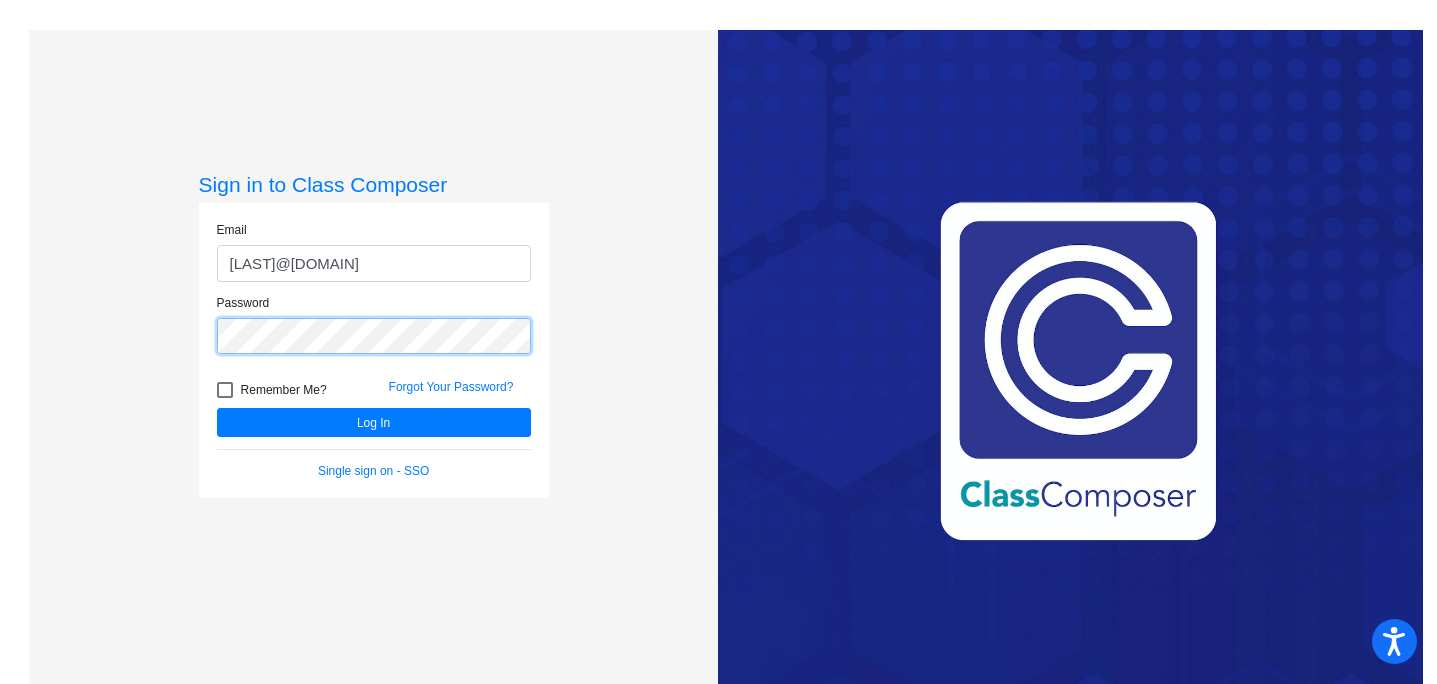 click on "Log In" 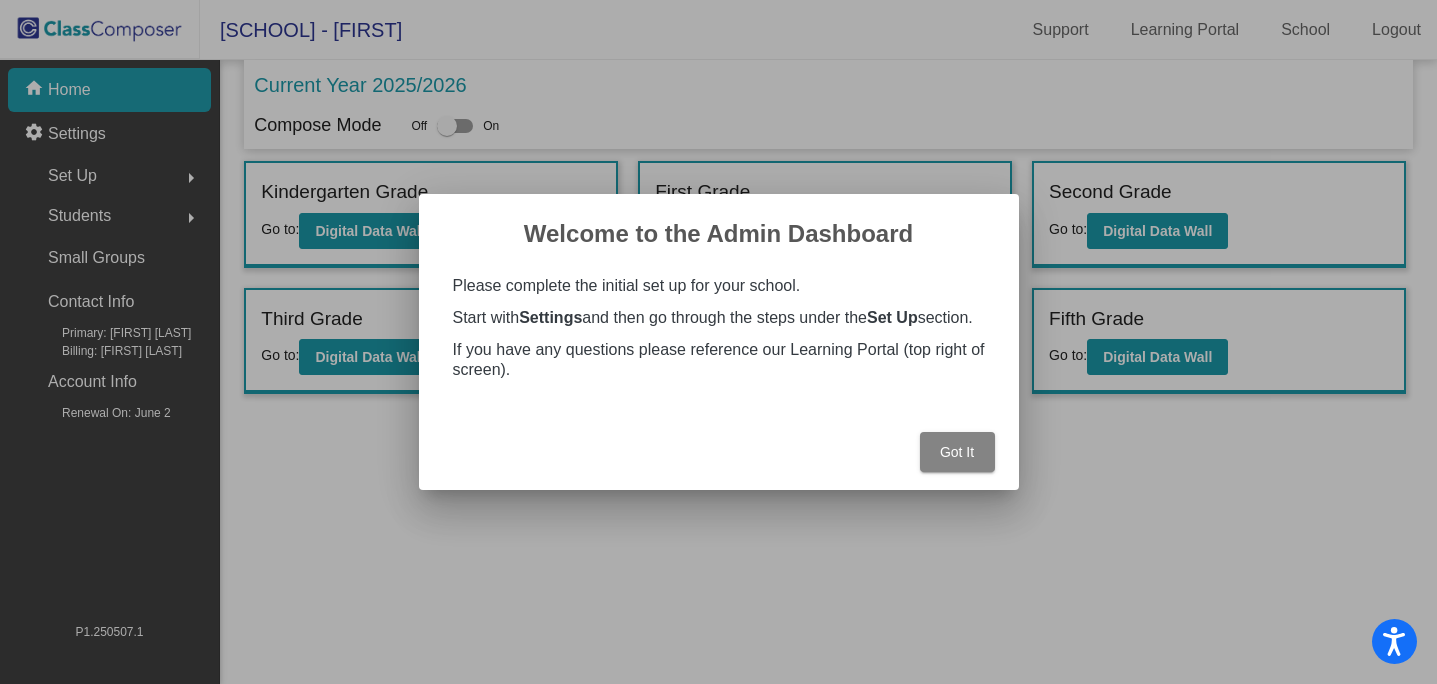 click on "Got It" at bounding box center (957, 452) 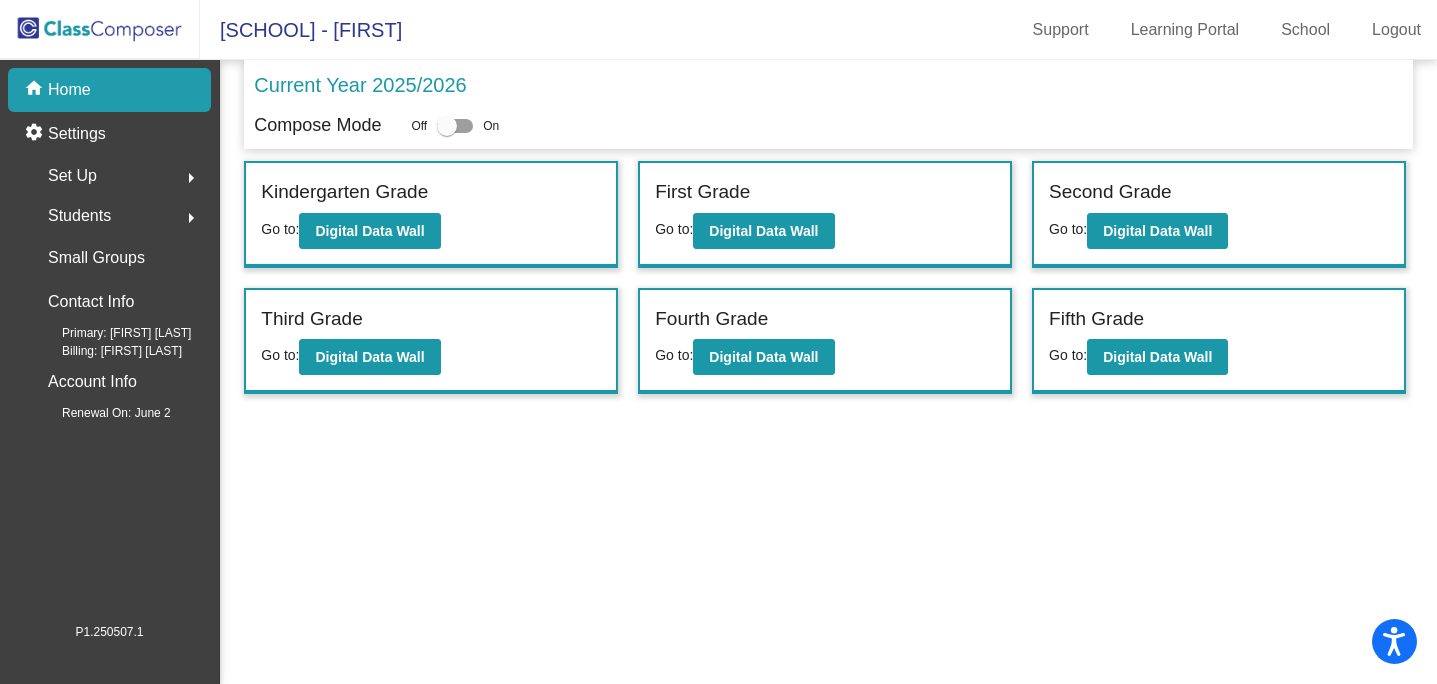 click on "Fourth Grade" 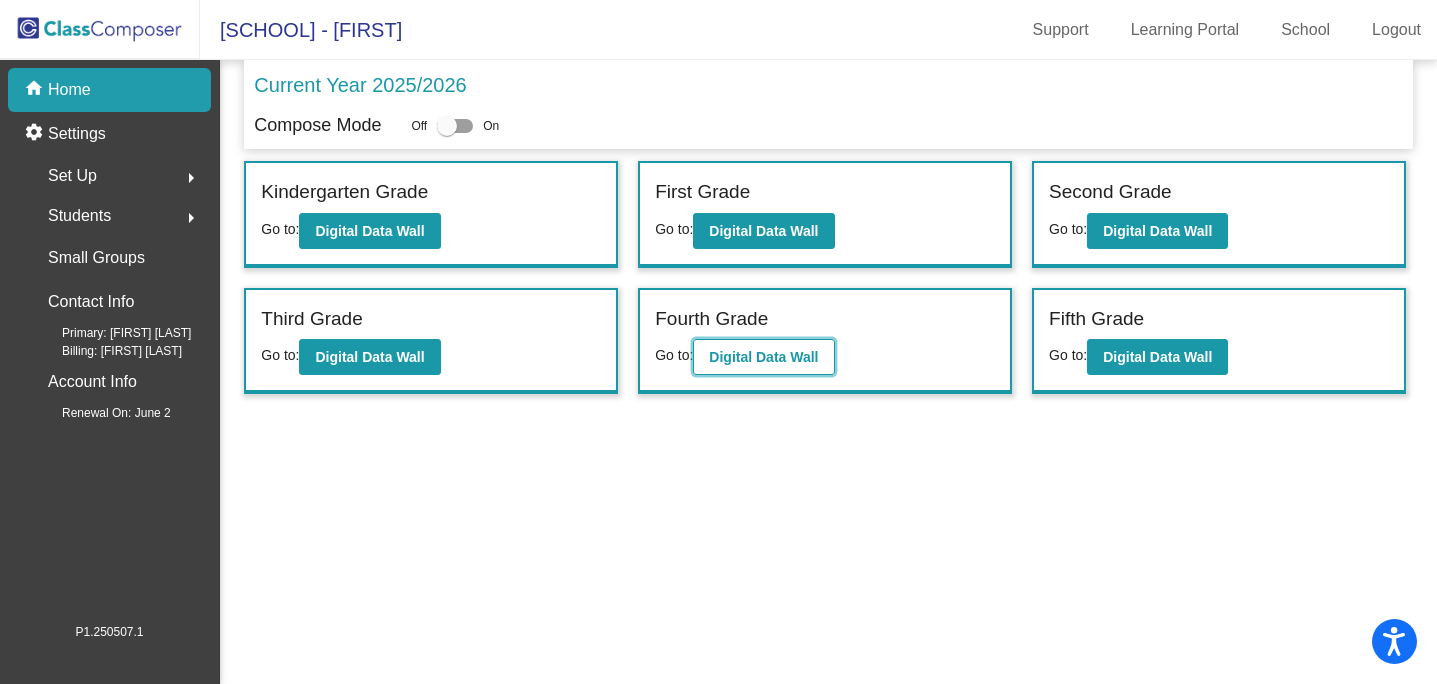 click on "Digital Data Wall" 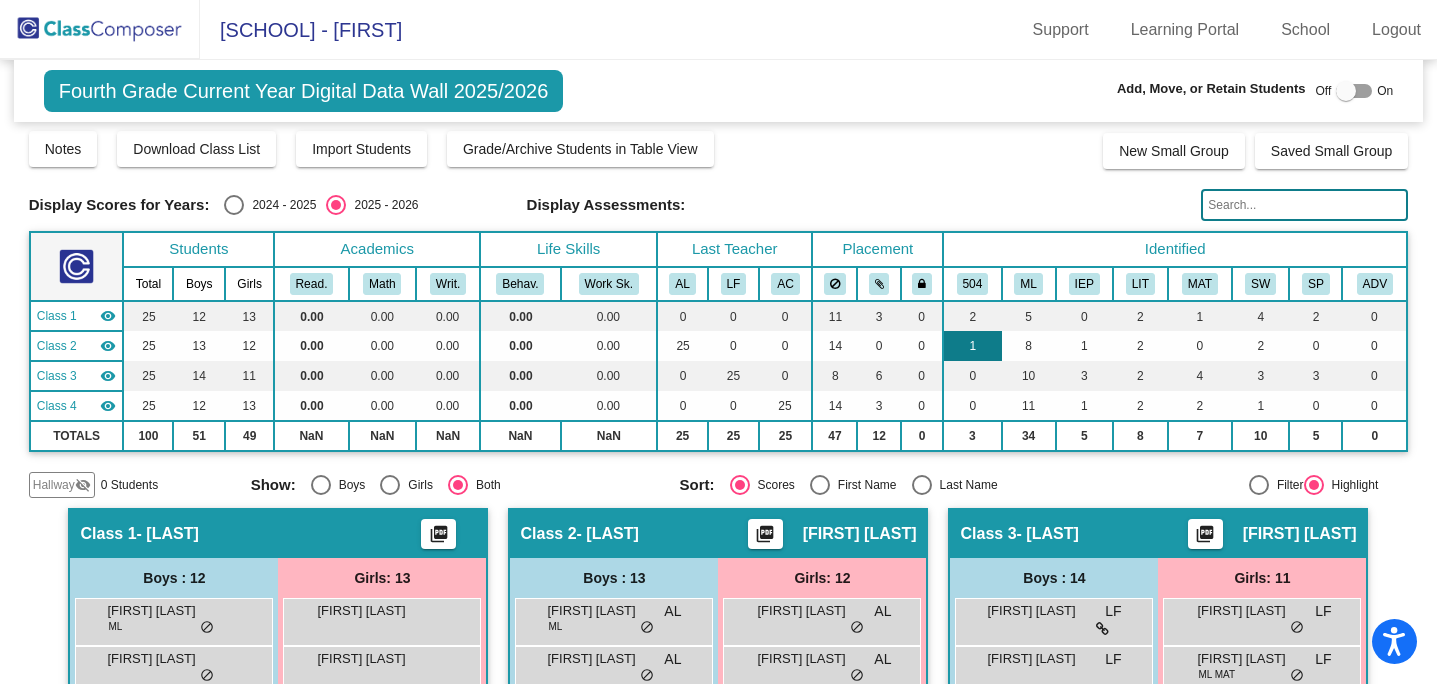 scroll, scrollTop: 0, scrollLeft: 0, axis: both 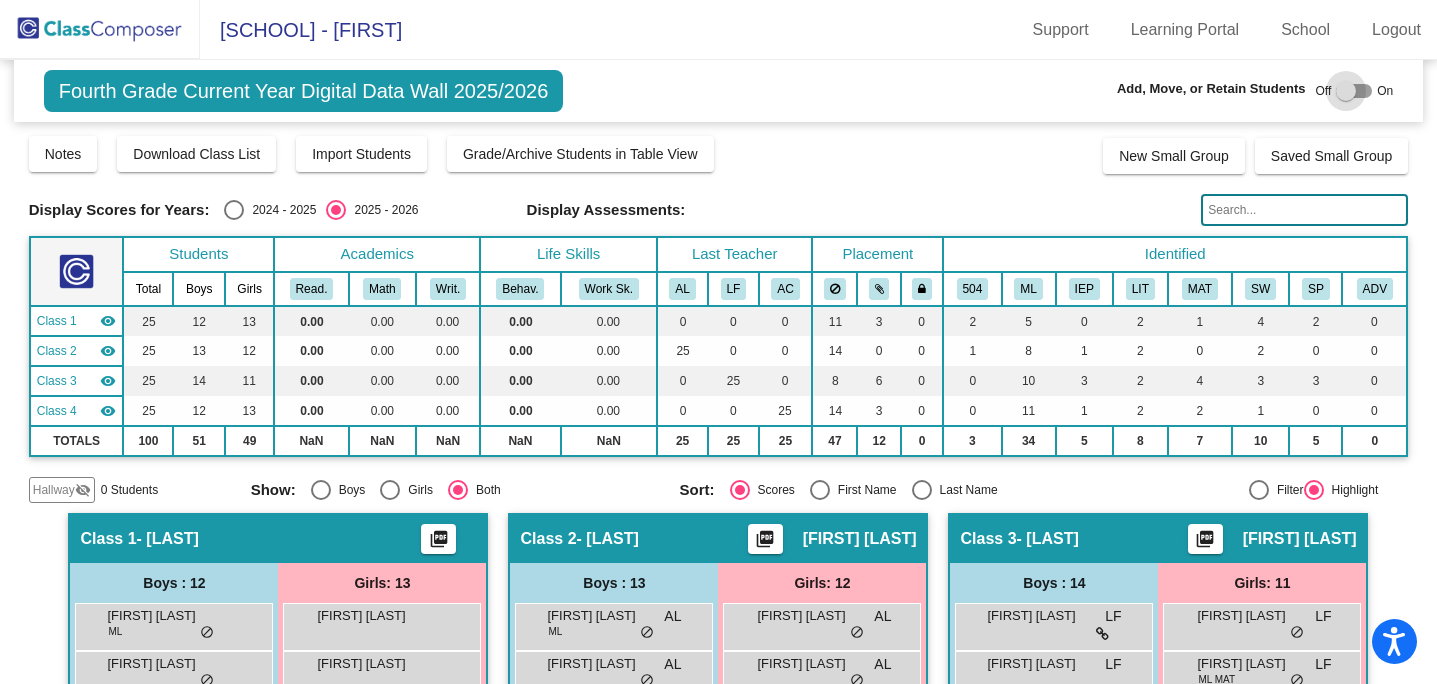 click at bounding box center (1346, 91) 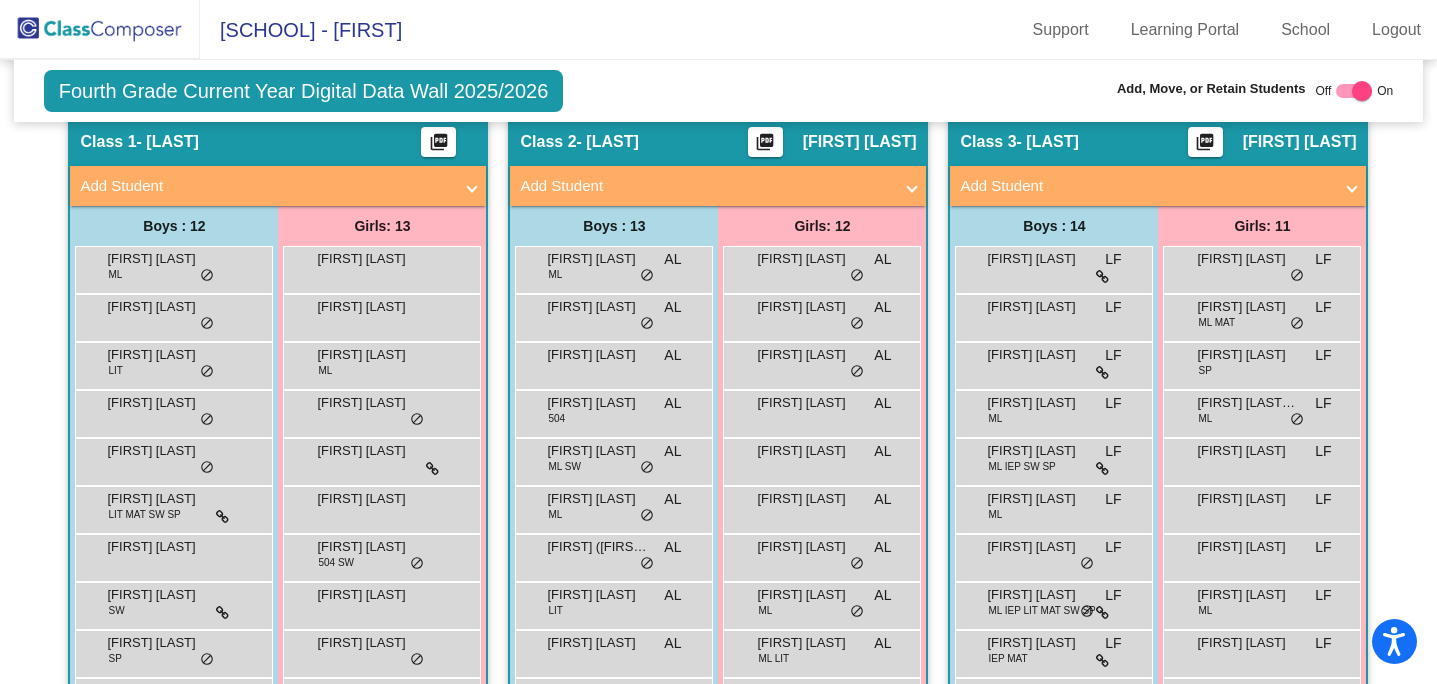 scroll, scrollTop: 396, scrollLeft: 0, axis: vertical 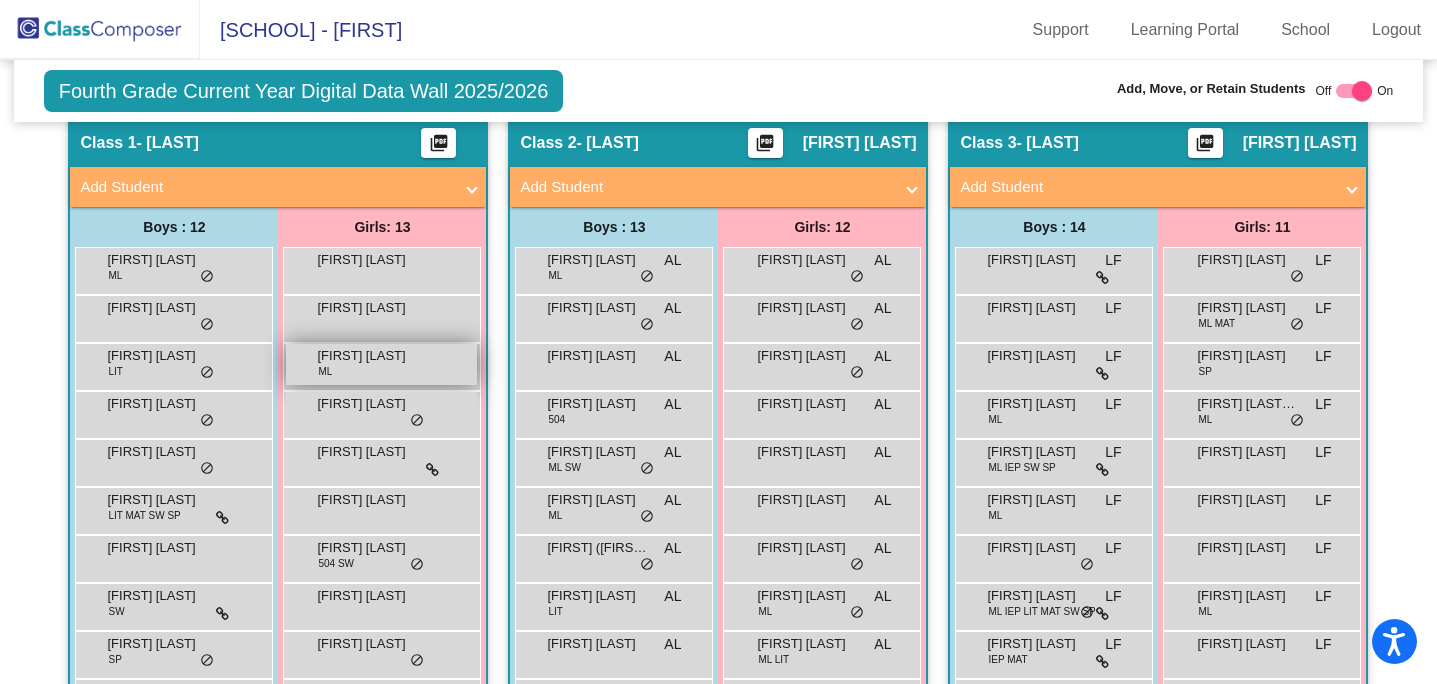 click on "[FIRST] [LAST] ML lock do_not_disturb_alt" at bounding box center (381, 364) 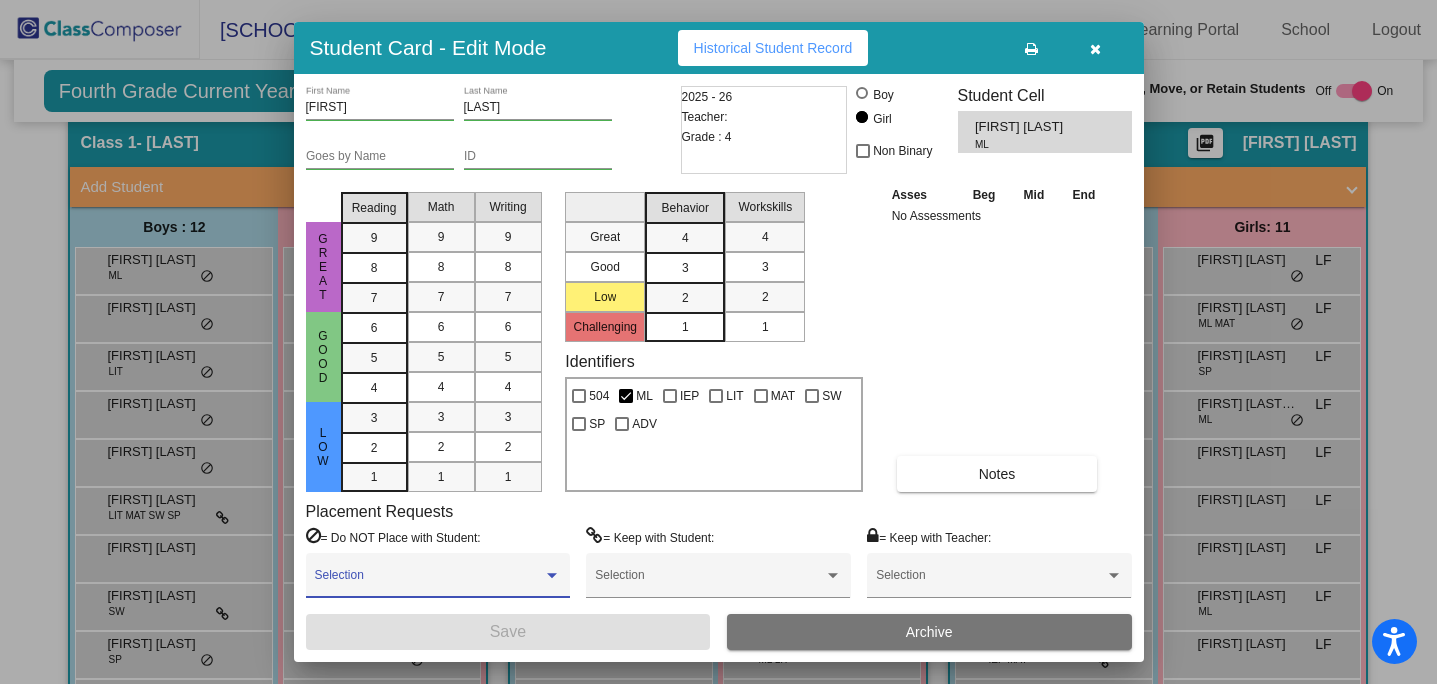 click at bounding box center (552, 575) 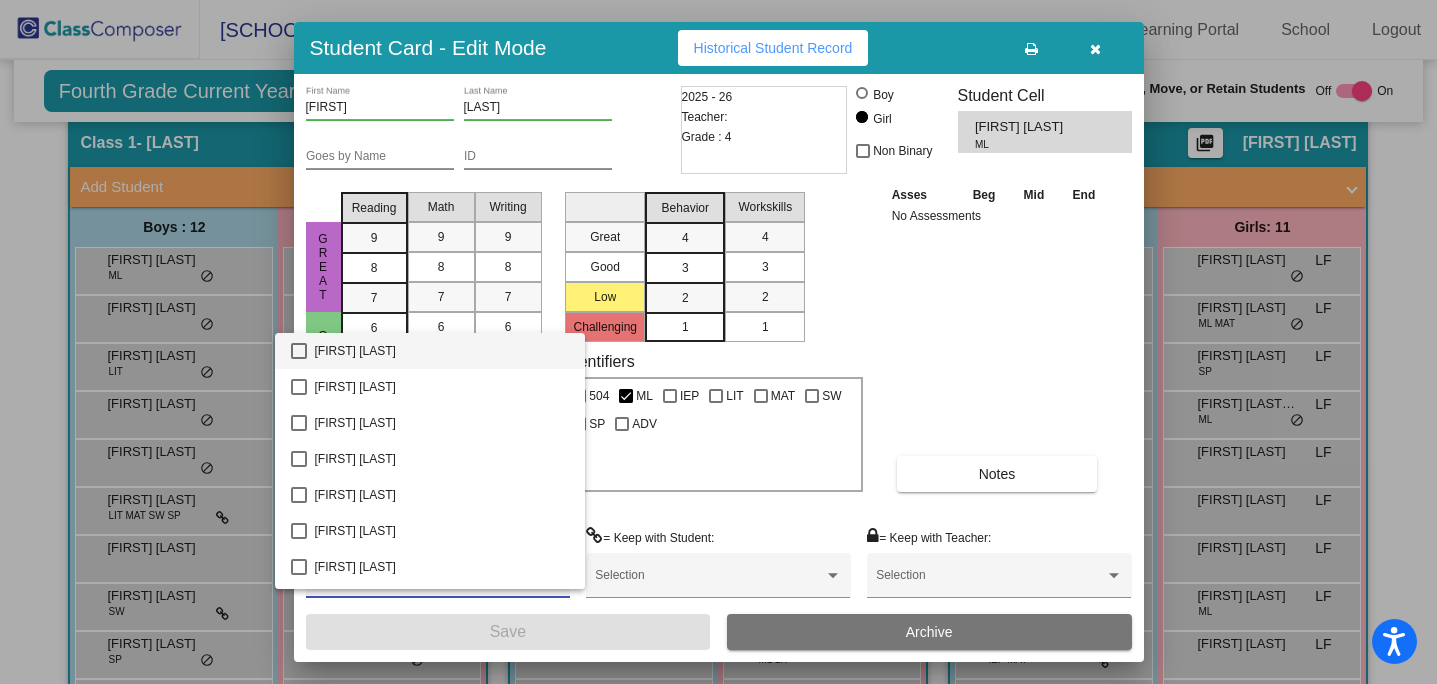 click at bounding box center (718, 342) 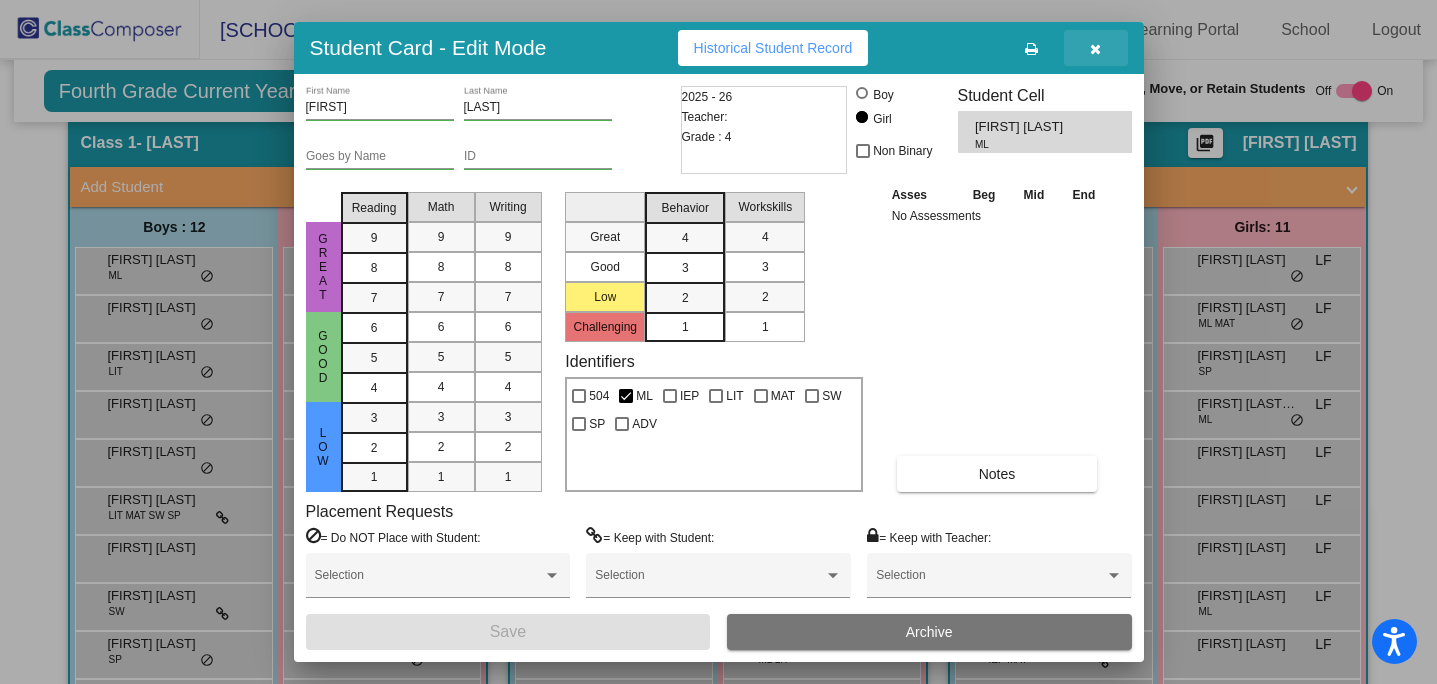 click at bounding box center (1096, 48) 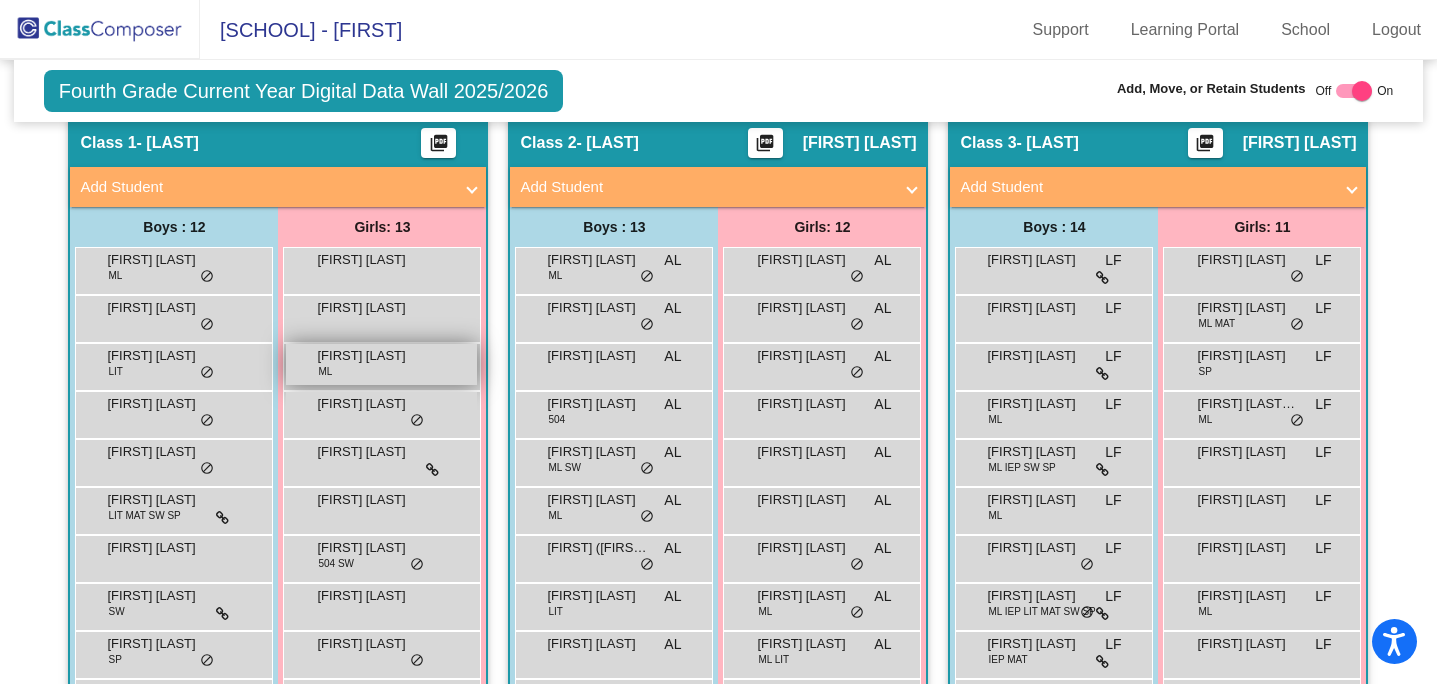 click on "[FIRST] [LAST] ML lock do_not_disturb_alt" at bounding box center (381, 364) 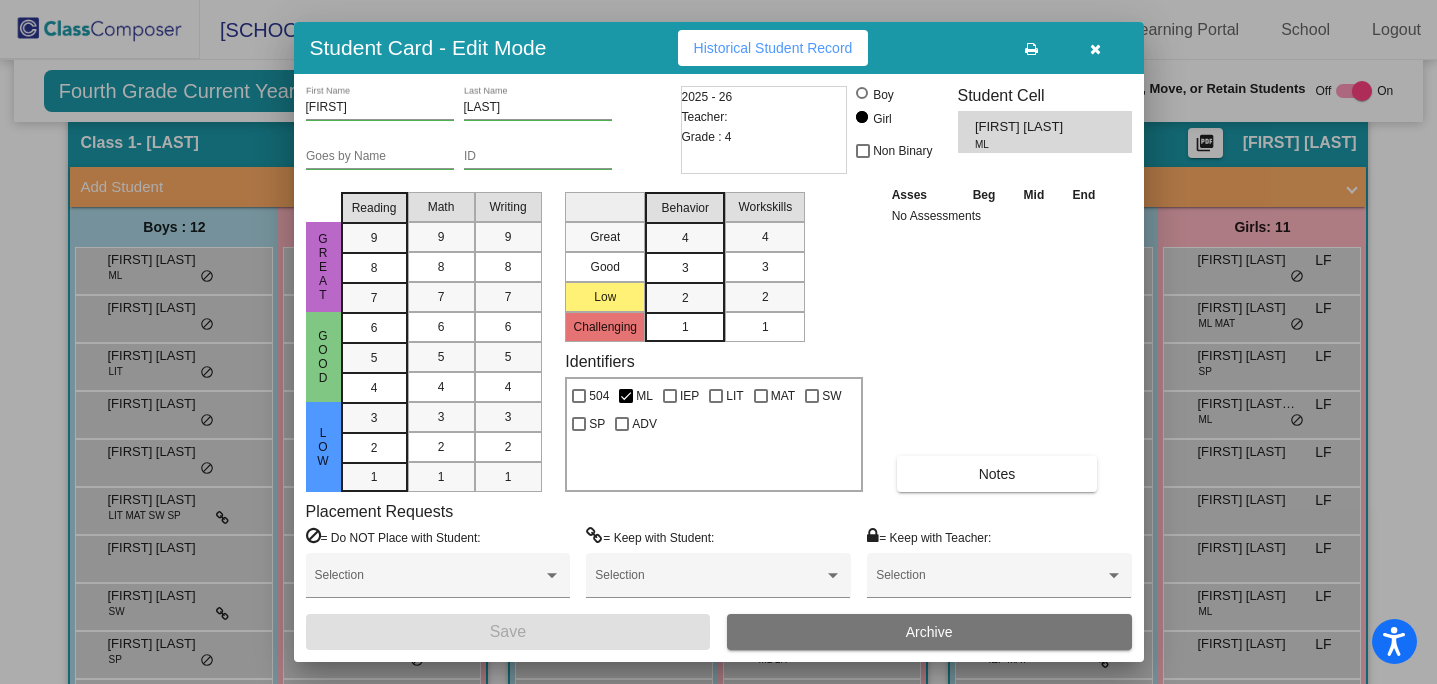 click at bounding box center [1095, 49] 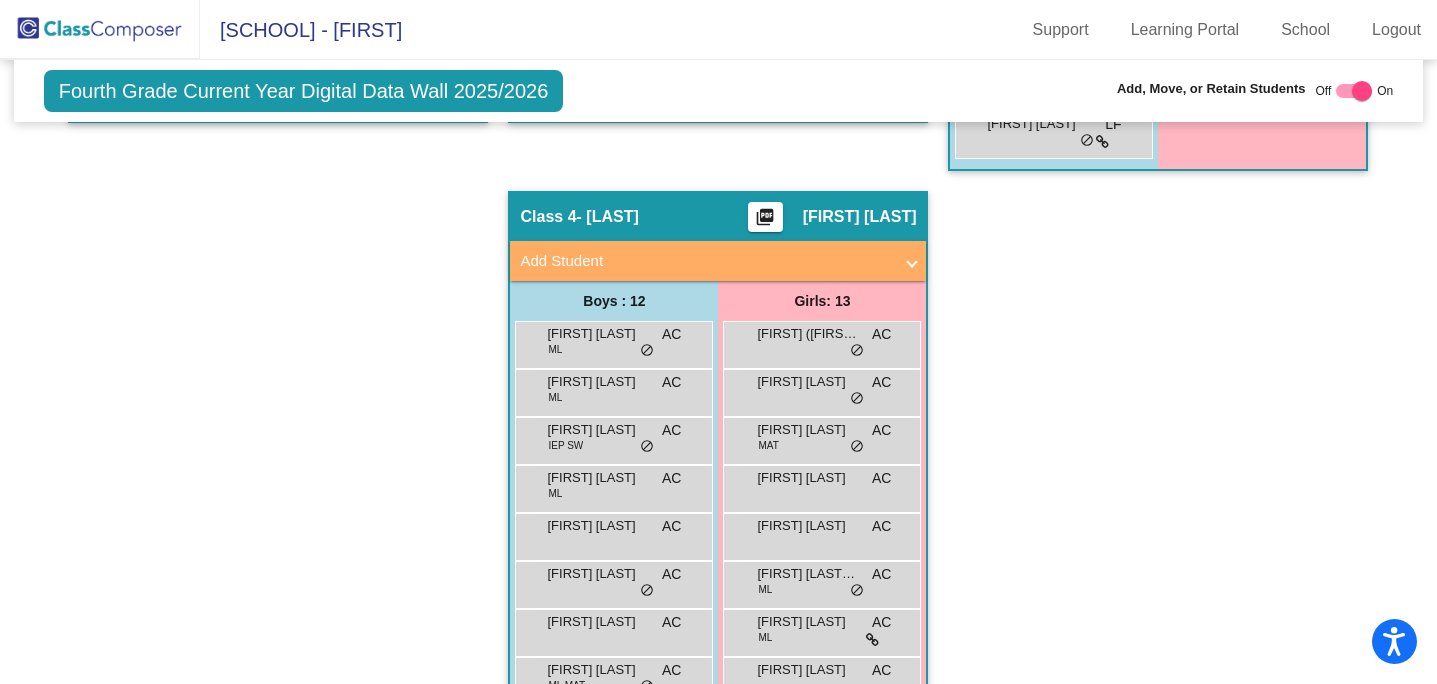 scroll, scrollTop: 1154, scrollLeft: 0, axis: vertical 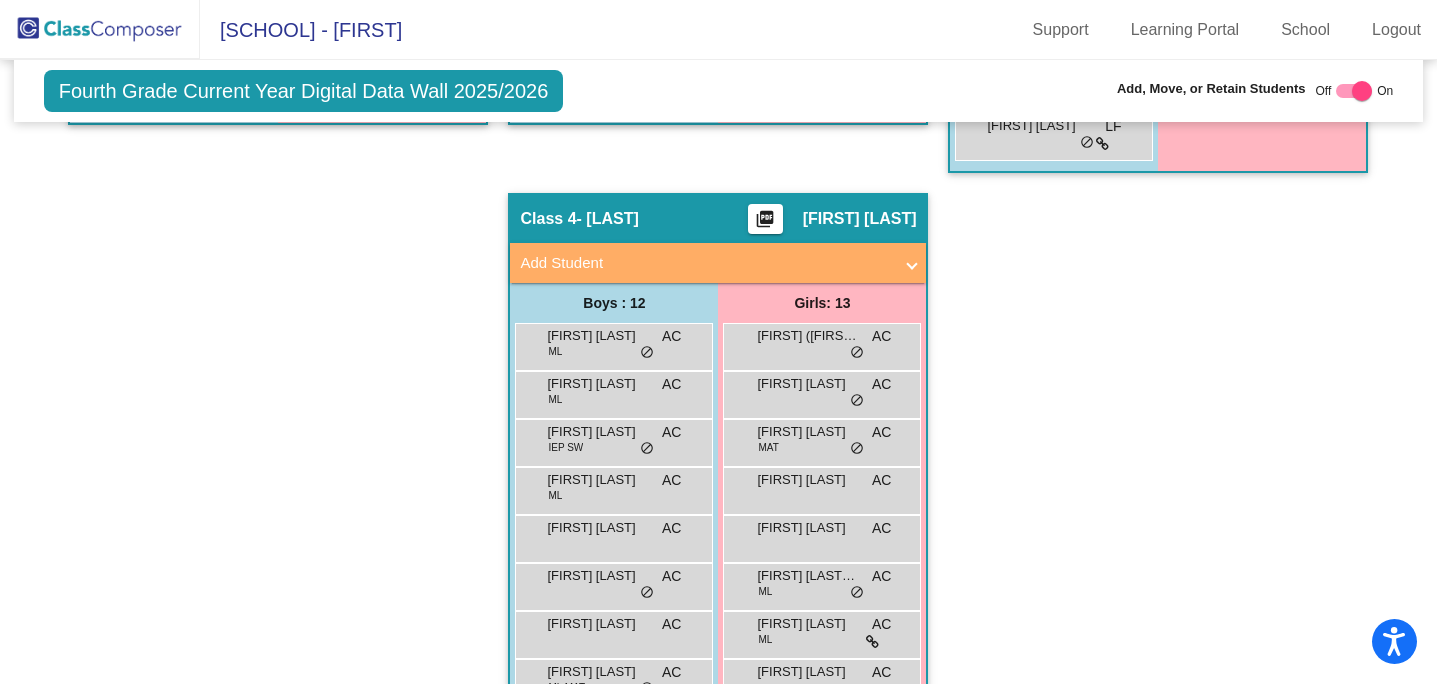 click on "Add Student" at bounding box center [706, 263] 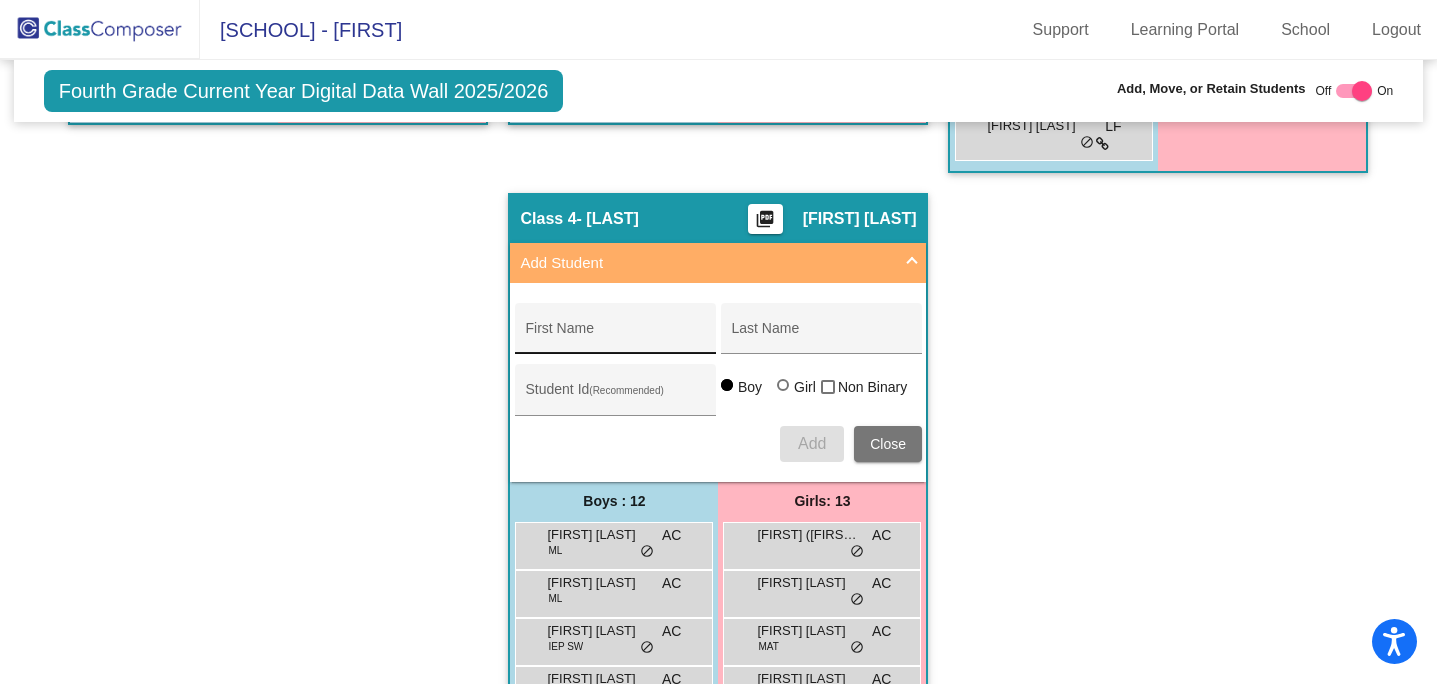 click on "First Name" at bounding box center (615, 336) 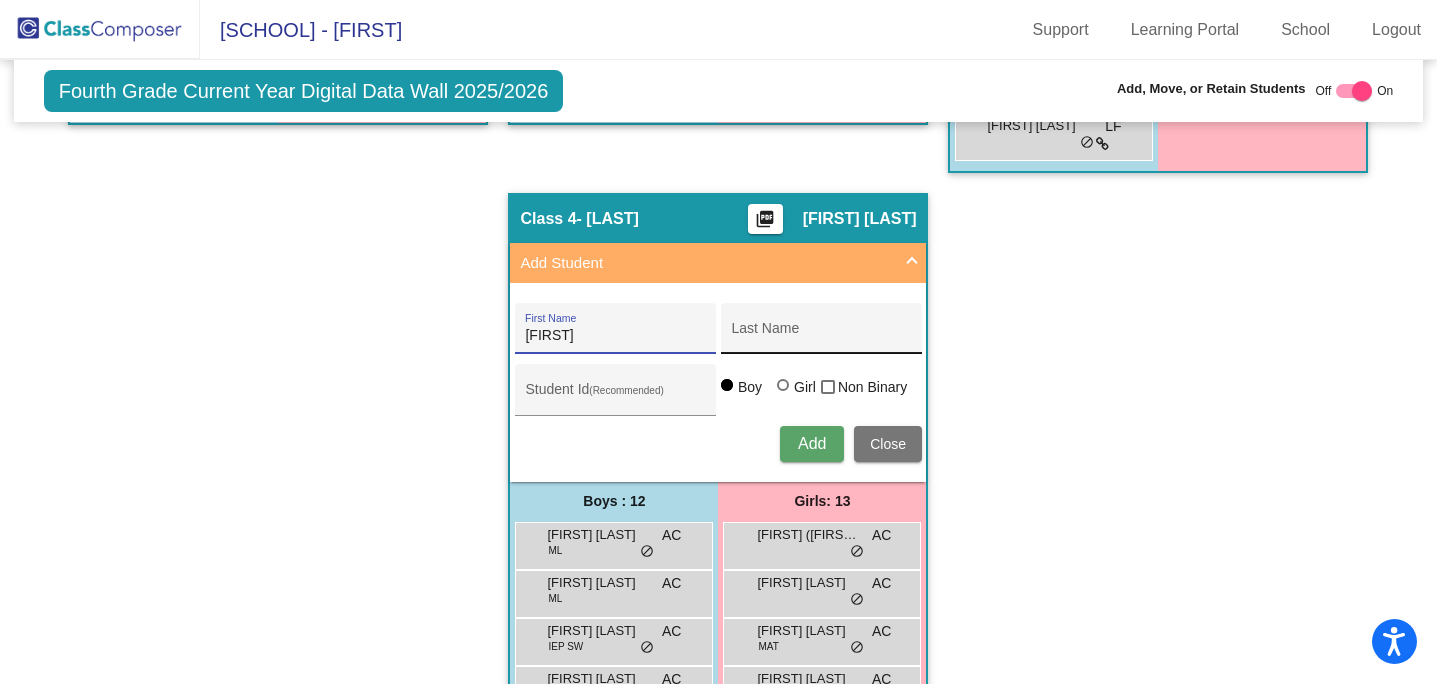 type on "[FIRST]" 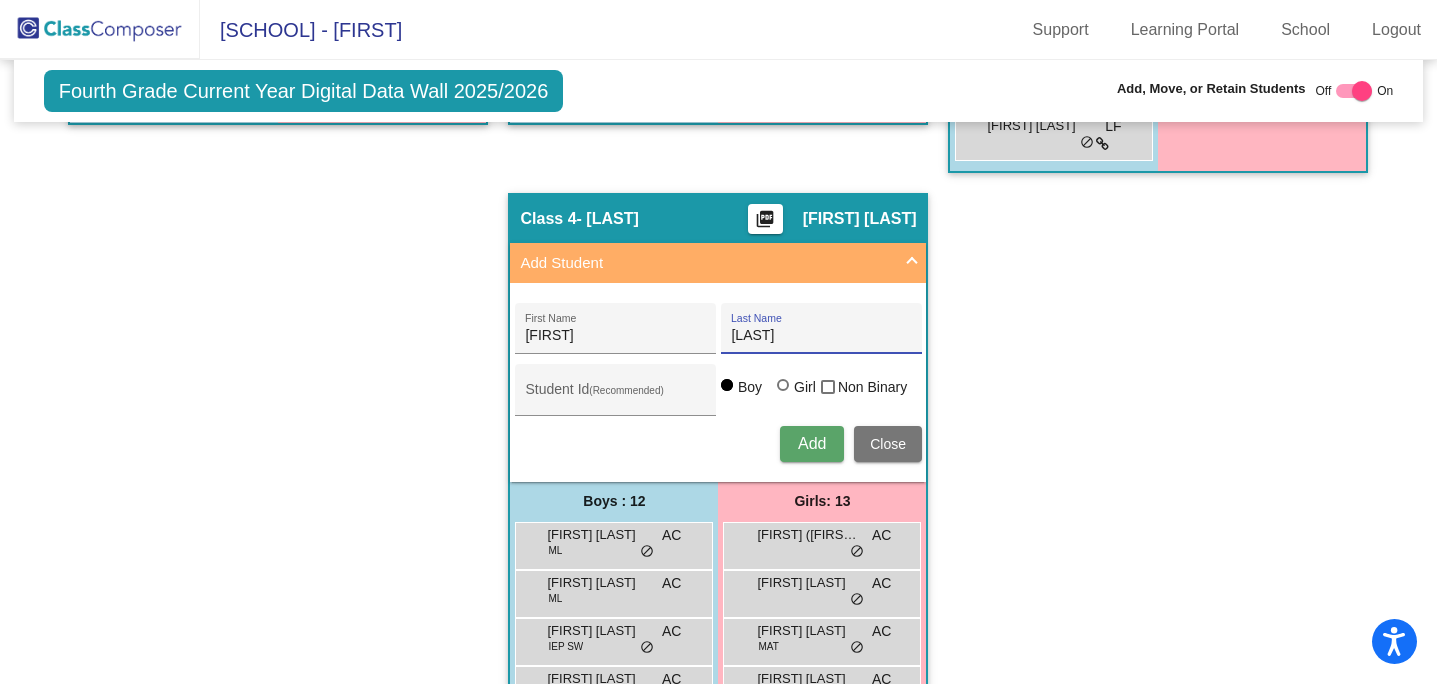 type on "[LAST]" 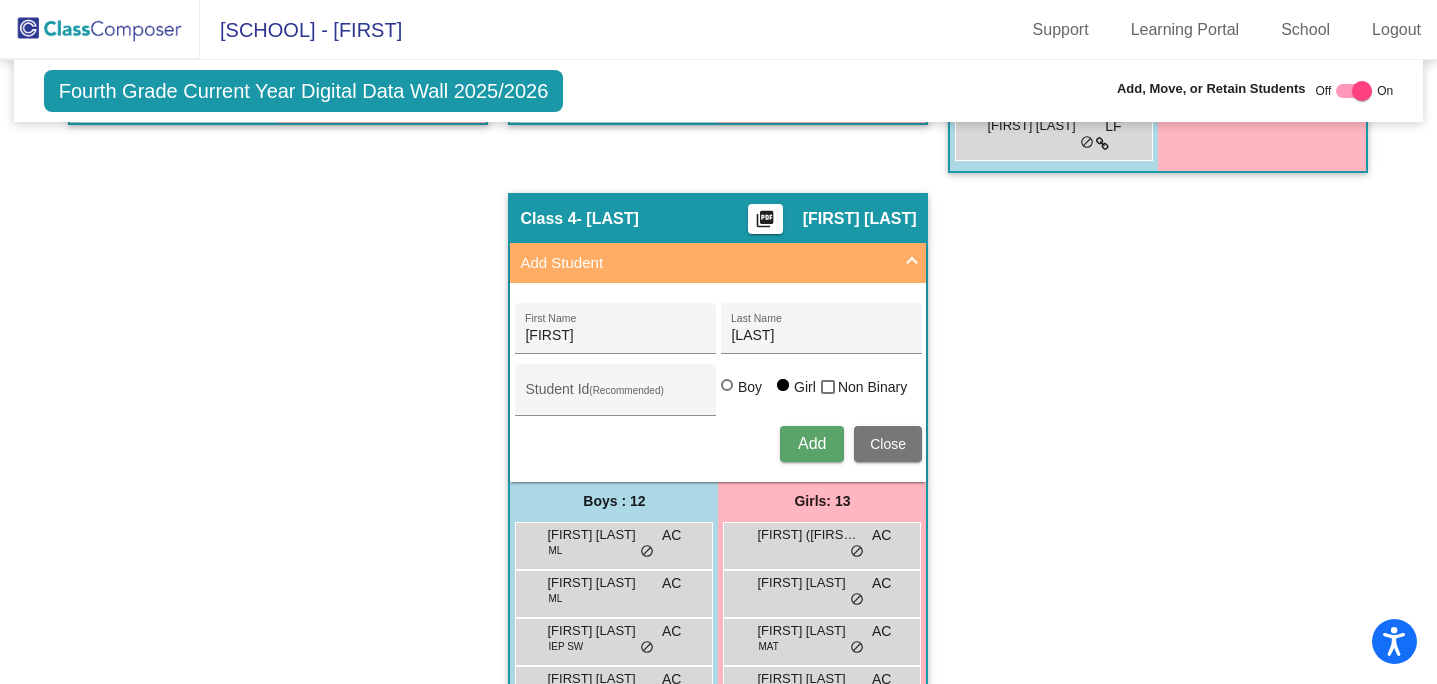 click on "Add" at bounding box center (812, 443) 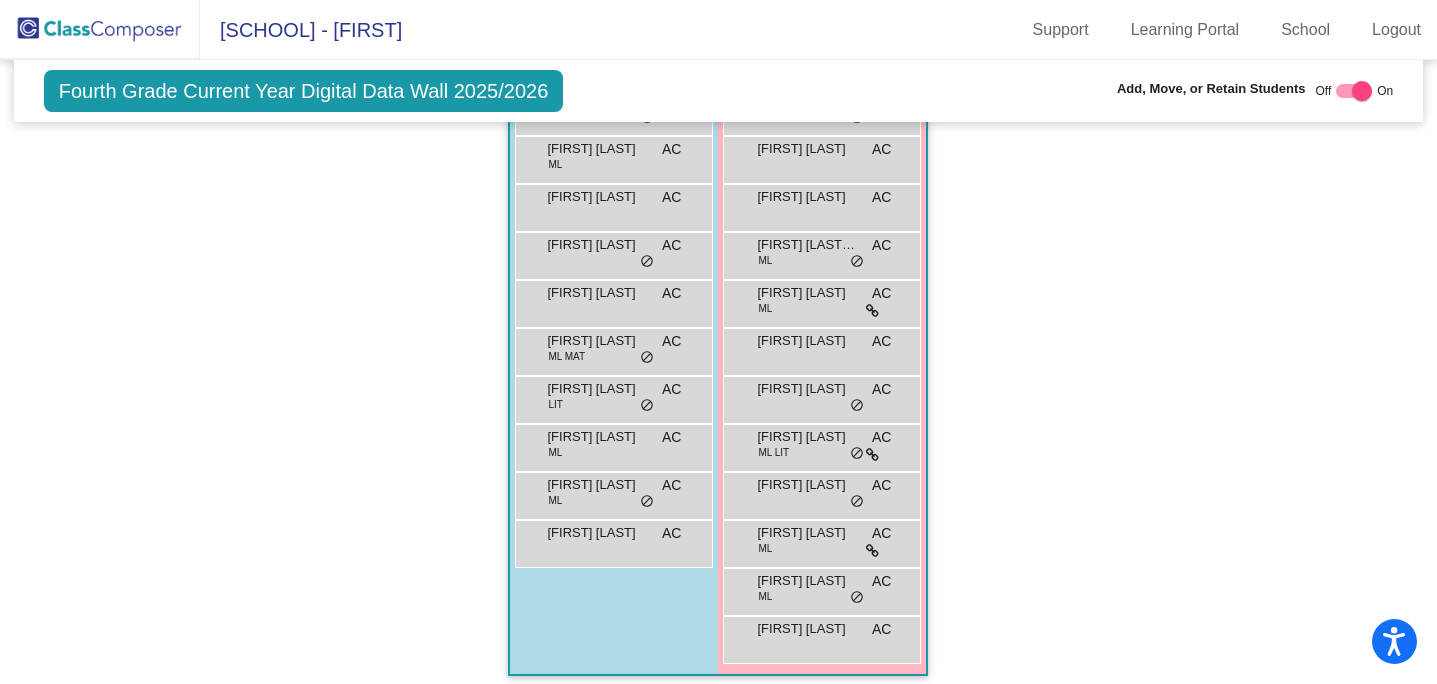 scroll, scrollTop: 1695, scrollLeft: 0, axis: vertical 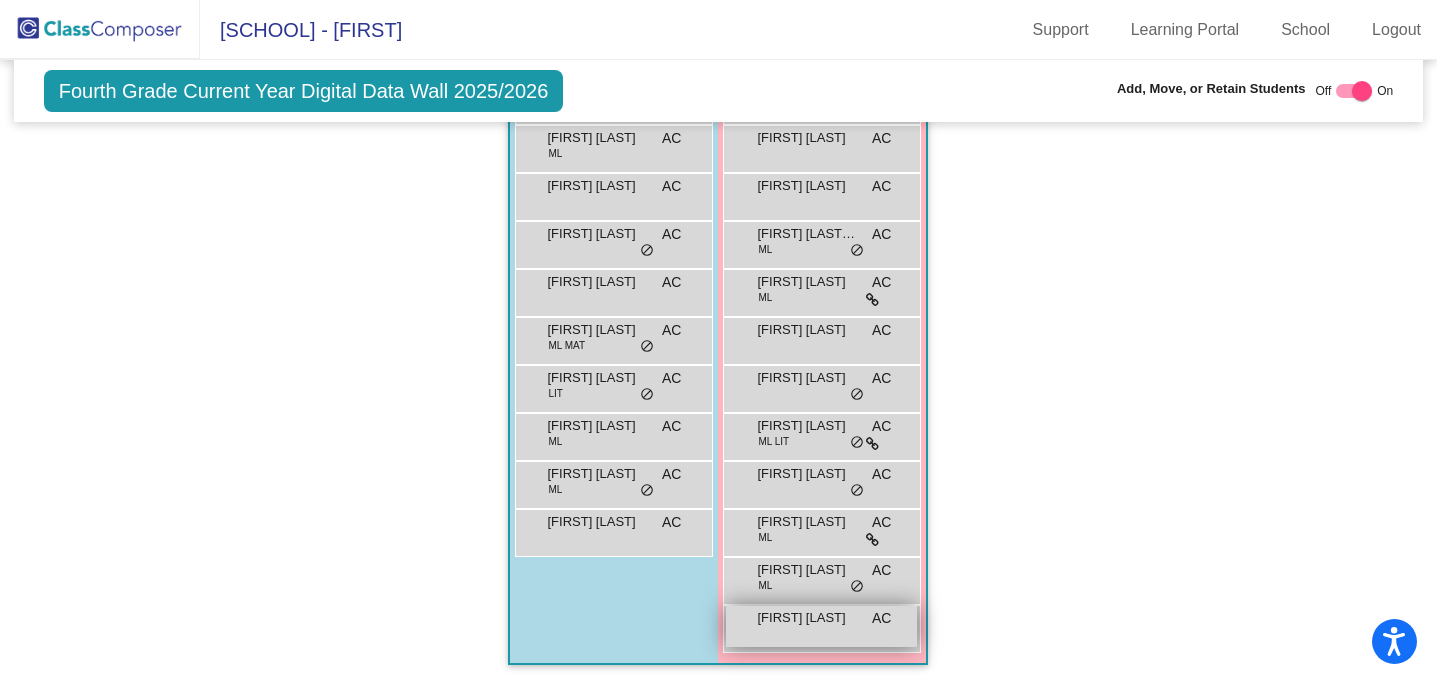 click on "[FIRST] [LAST] AC lock do_not_disturb_alt" at bounding box center [821, 626] 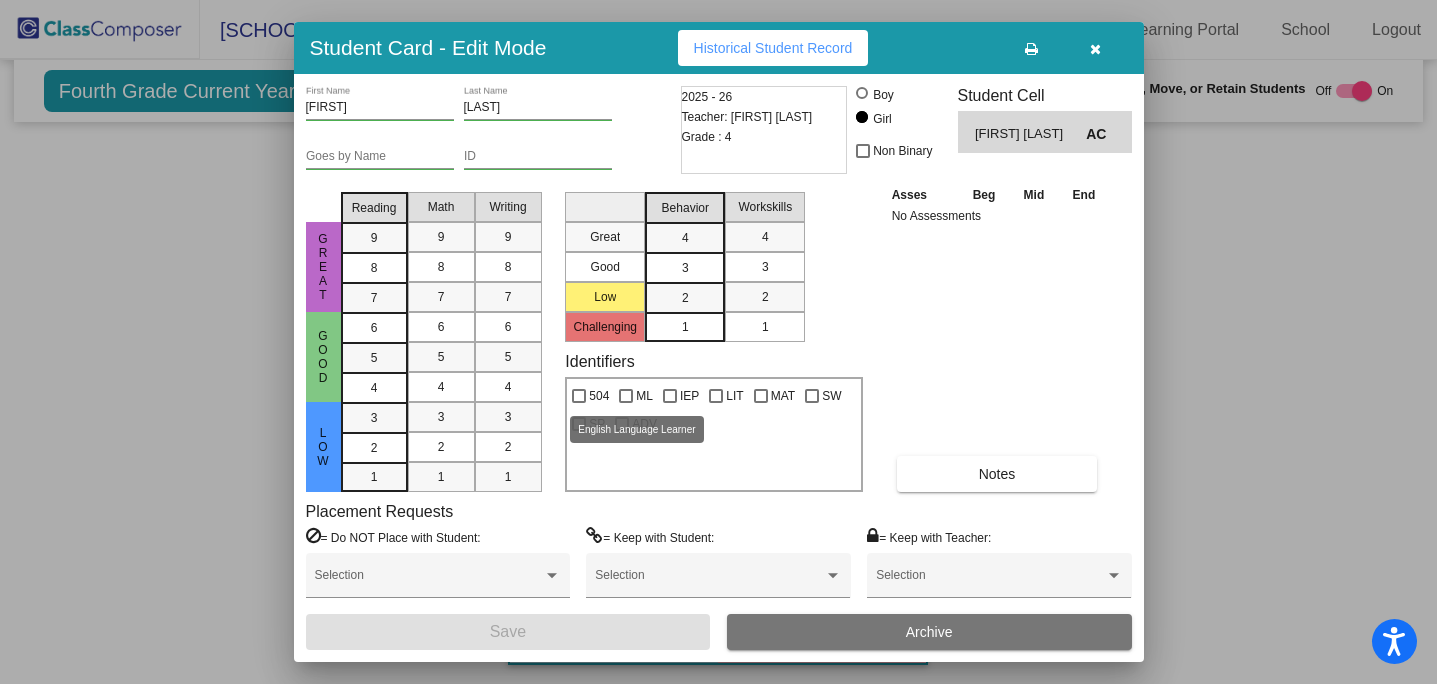 click at bounding box center [626, 396] 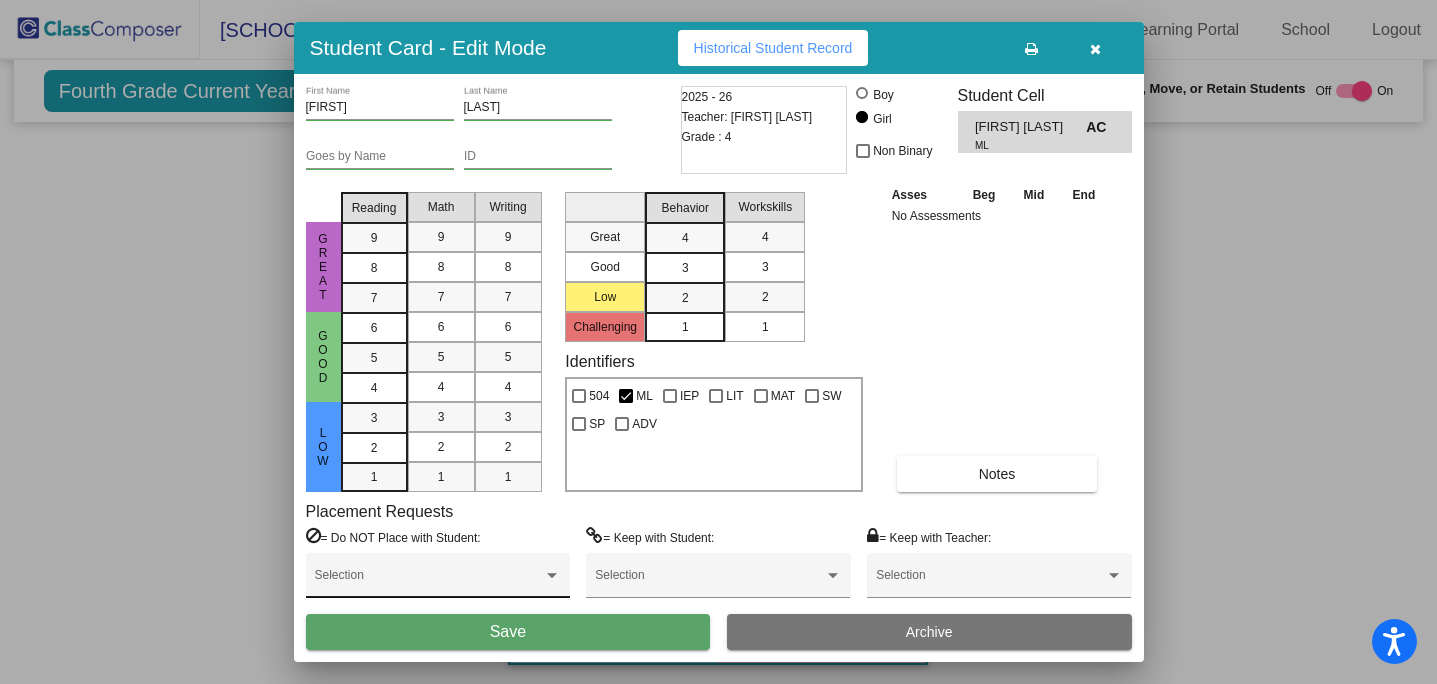click at bounding box center [552, 576] 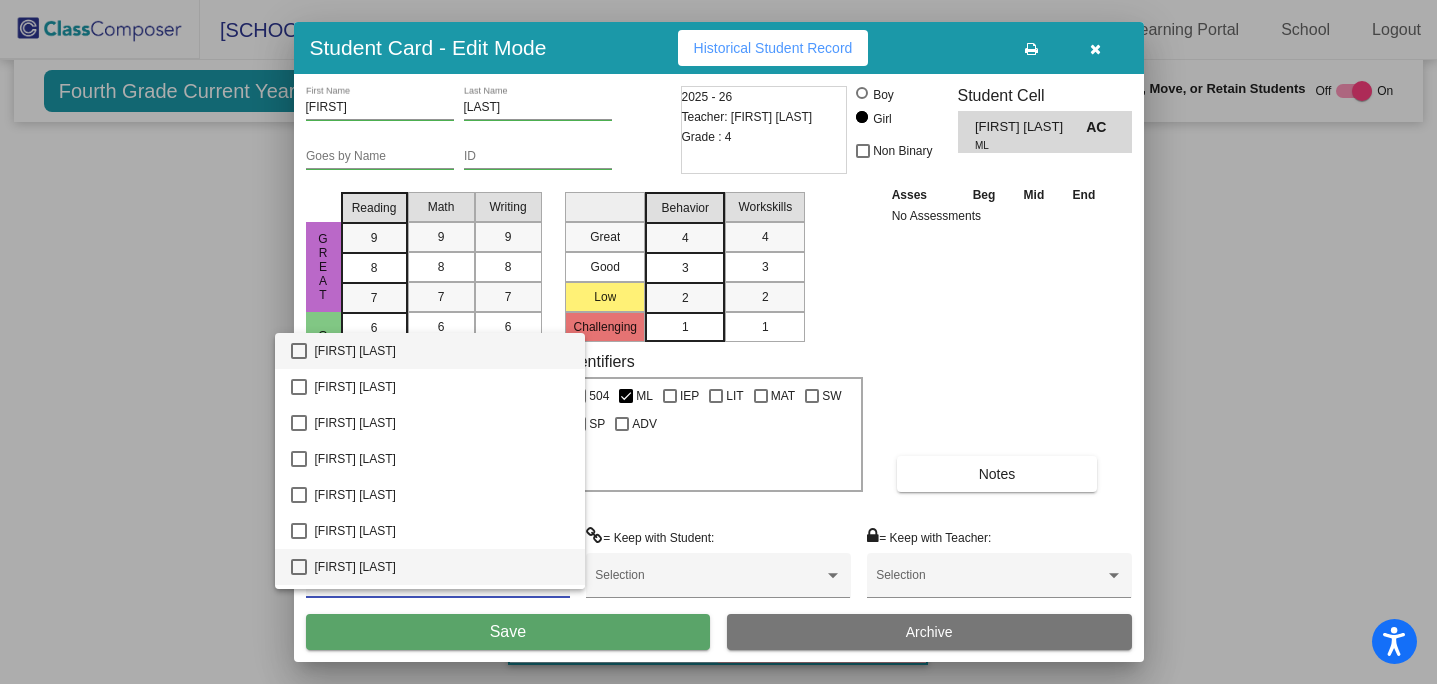 click at bounding box center [299, 567] 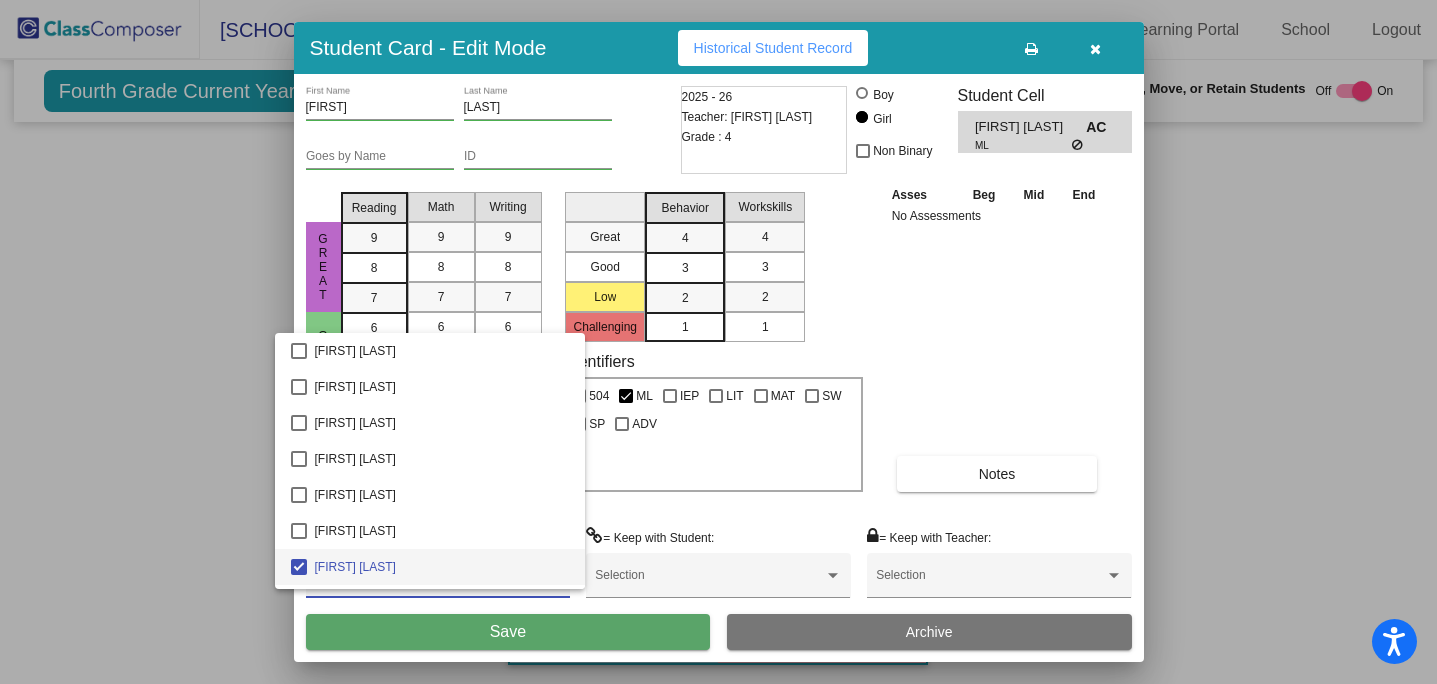 click at bounding box center (718, 342) 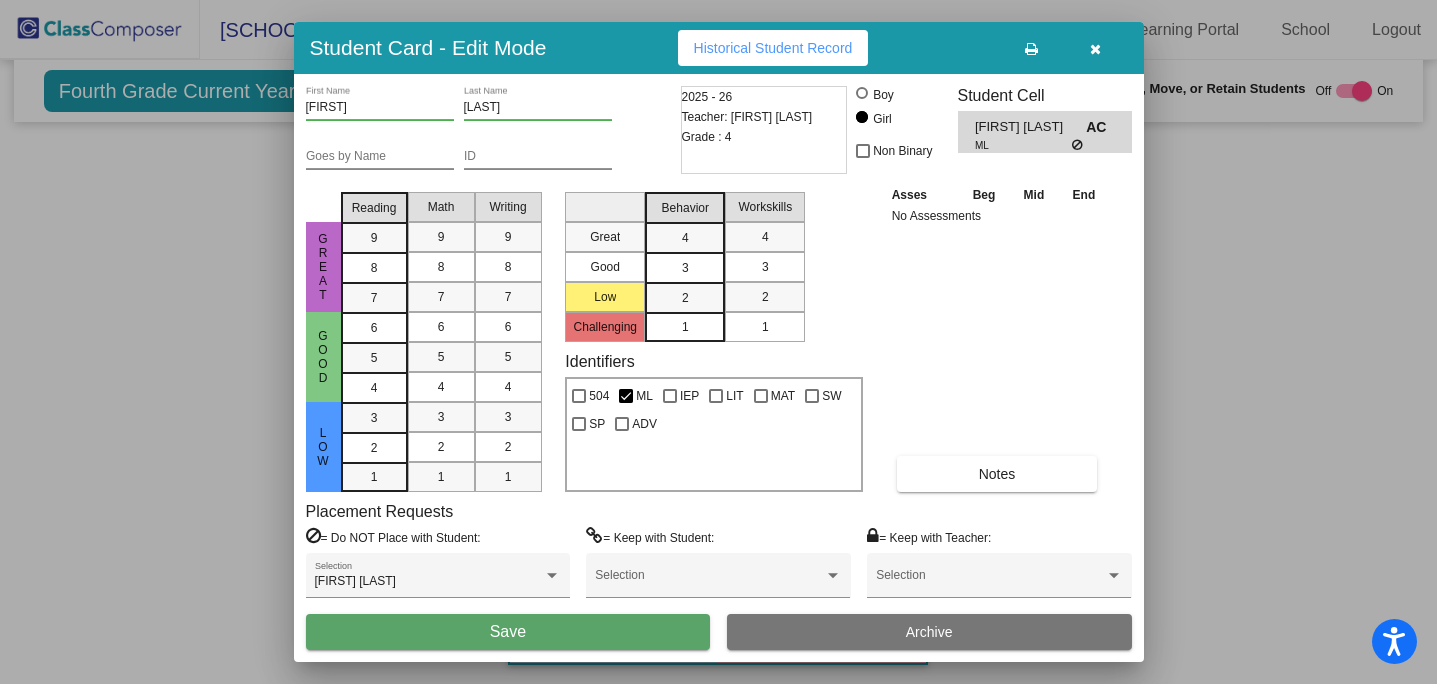 click on "Save" at bounding box center [508, 632] 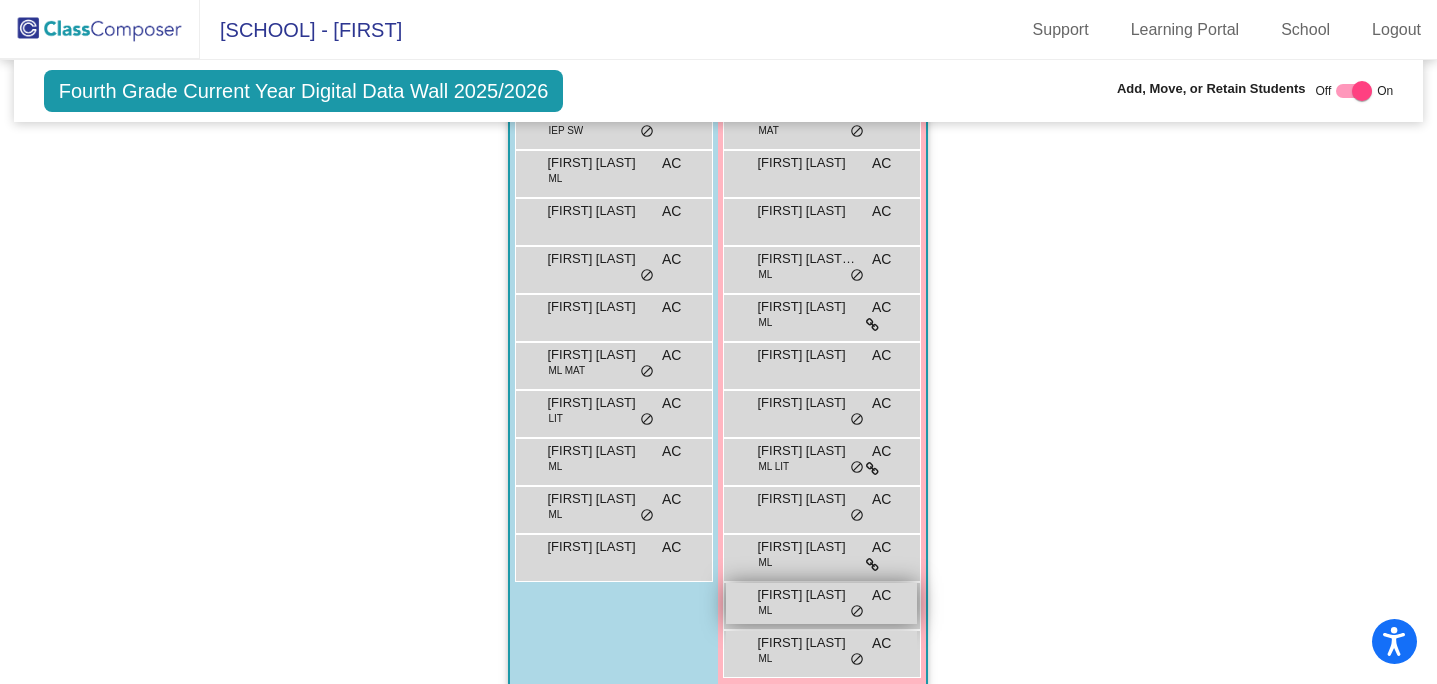 scroll, scrollTop: 1695, scrollLeft: 0, axis: vertical 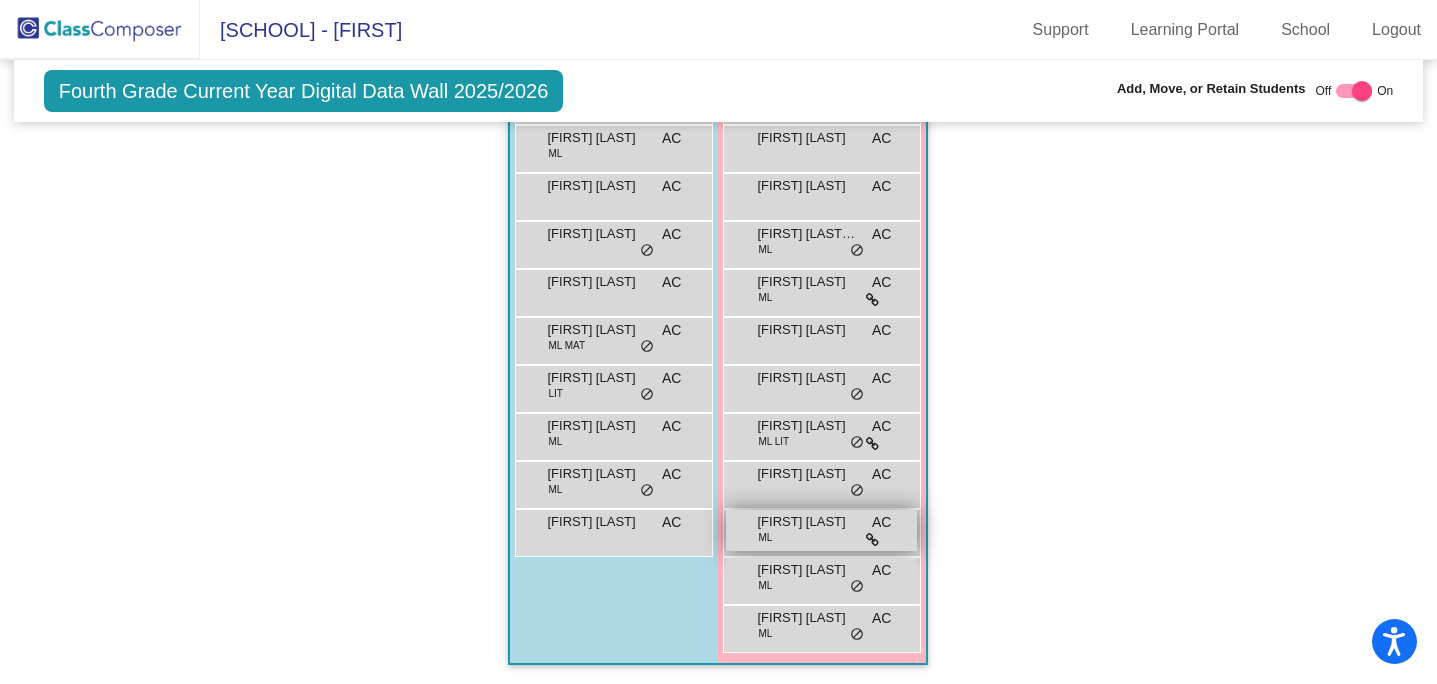 click on "[FIRST] [LAST] ML AC lock do_not_disturb_alt" at bounding box center (821, 530) 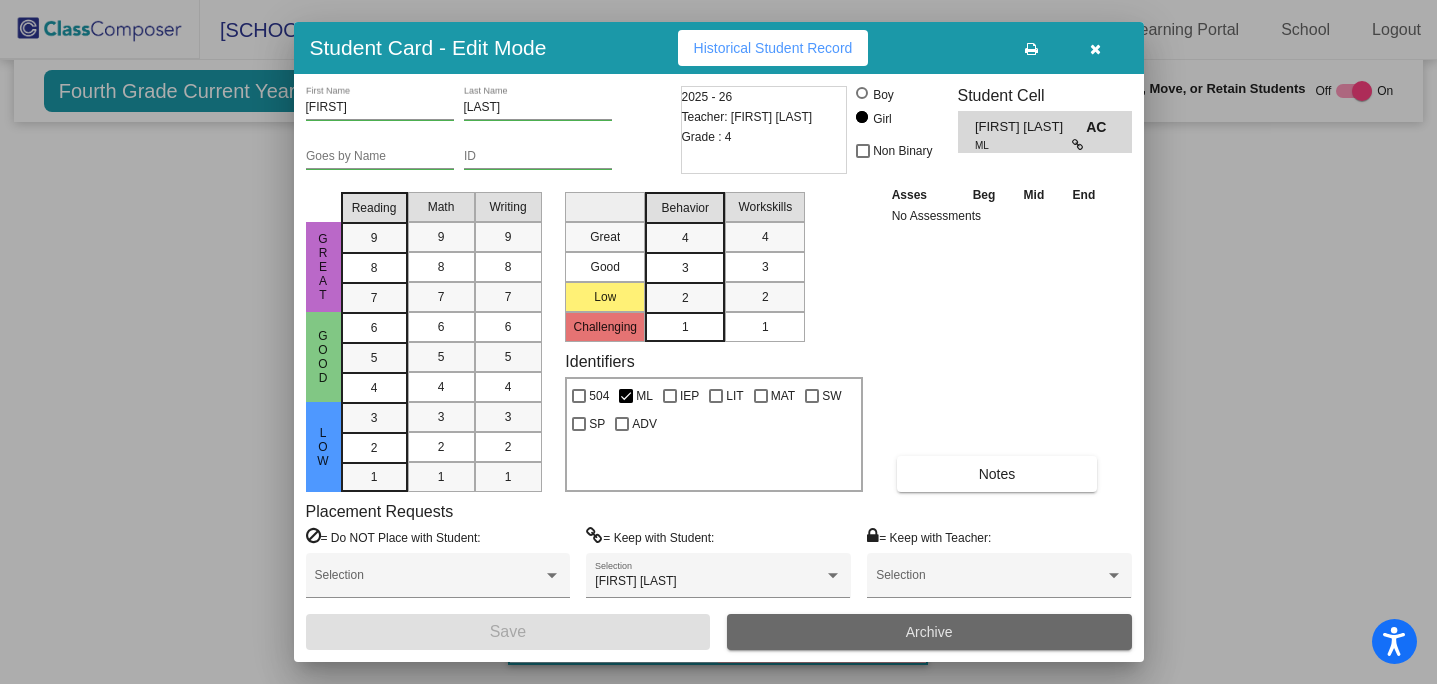 click on "Archive" at bounding box center (929, 632) 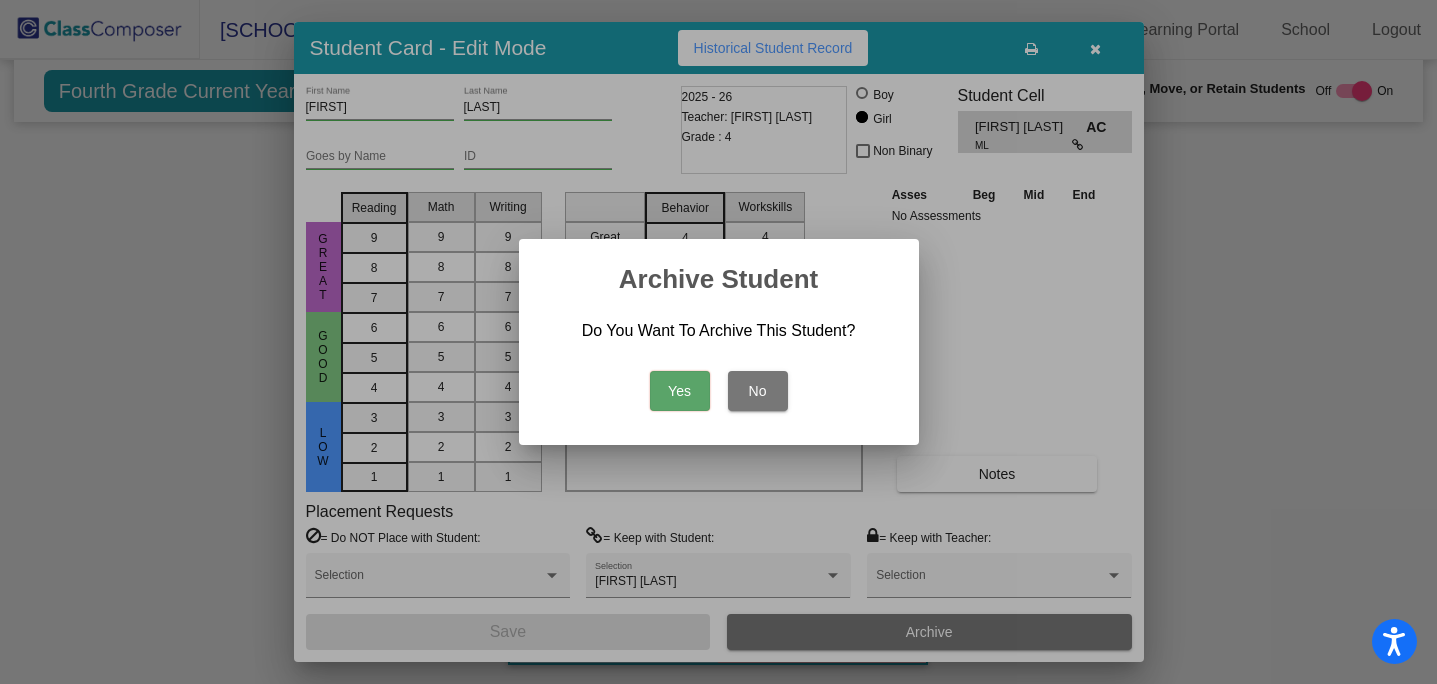 click on "Yes" at bounding box center [680, 391] 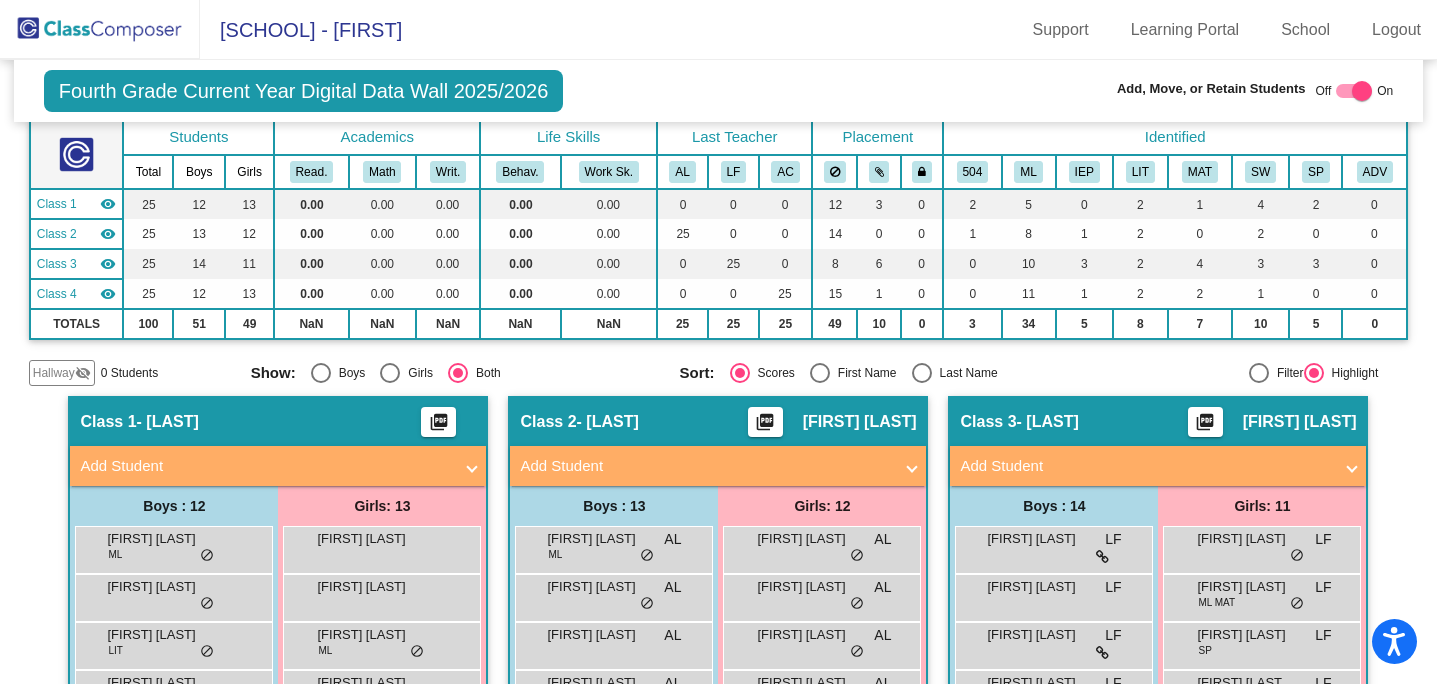scroll, scrollTop: 0, scrollLeft: 0, axis: both 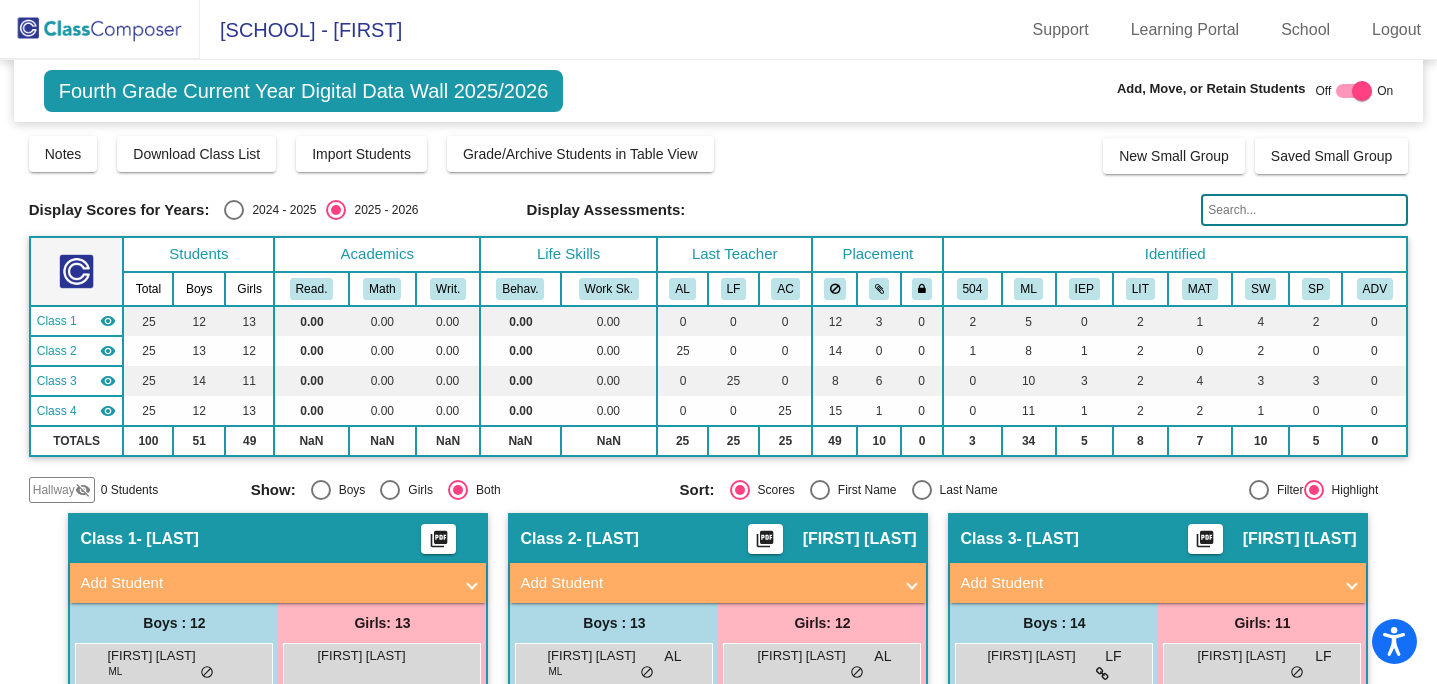 click 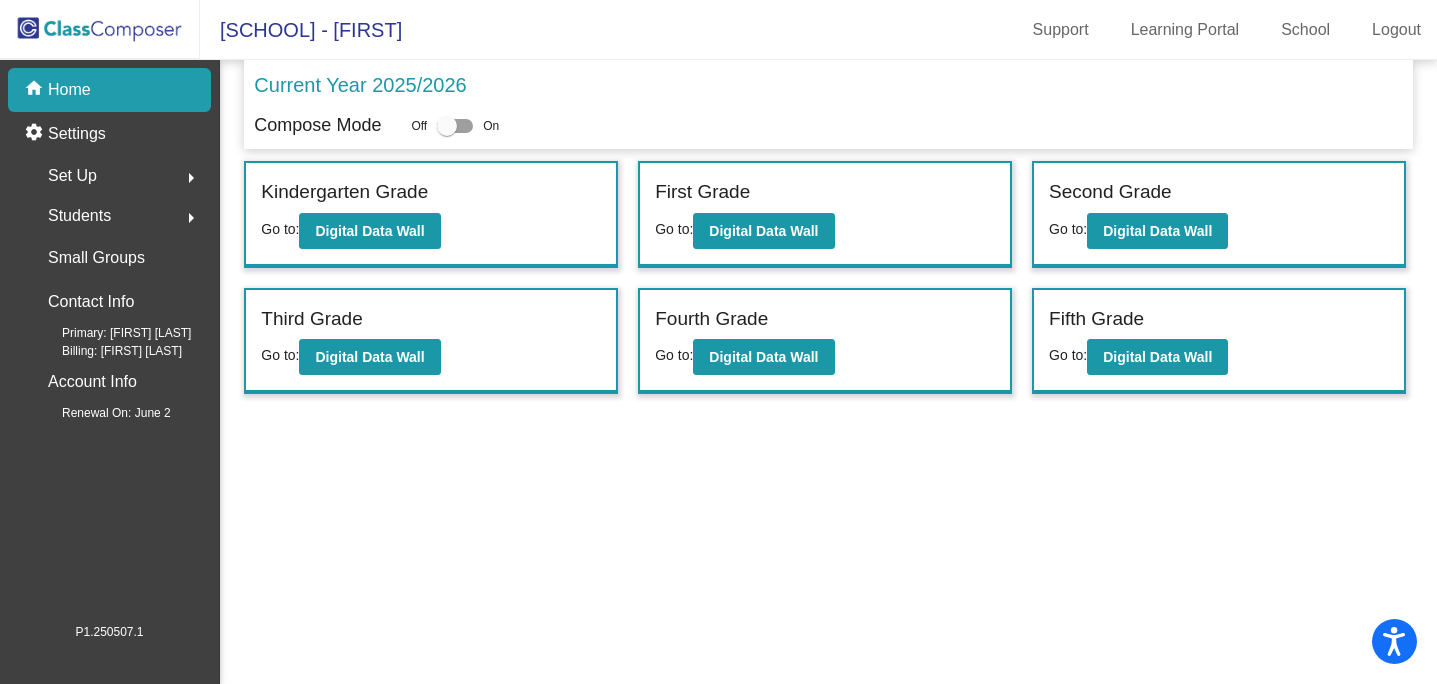 click on "arrow_right" 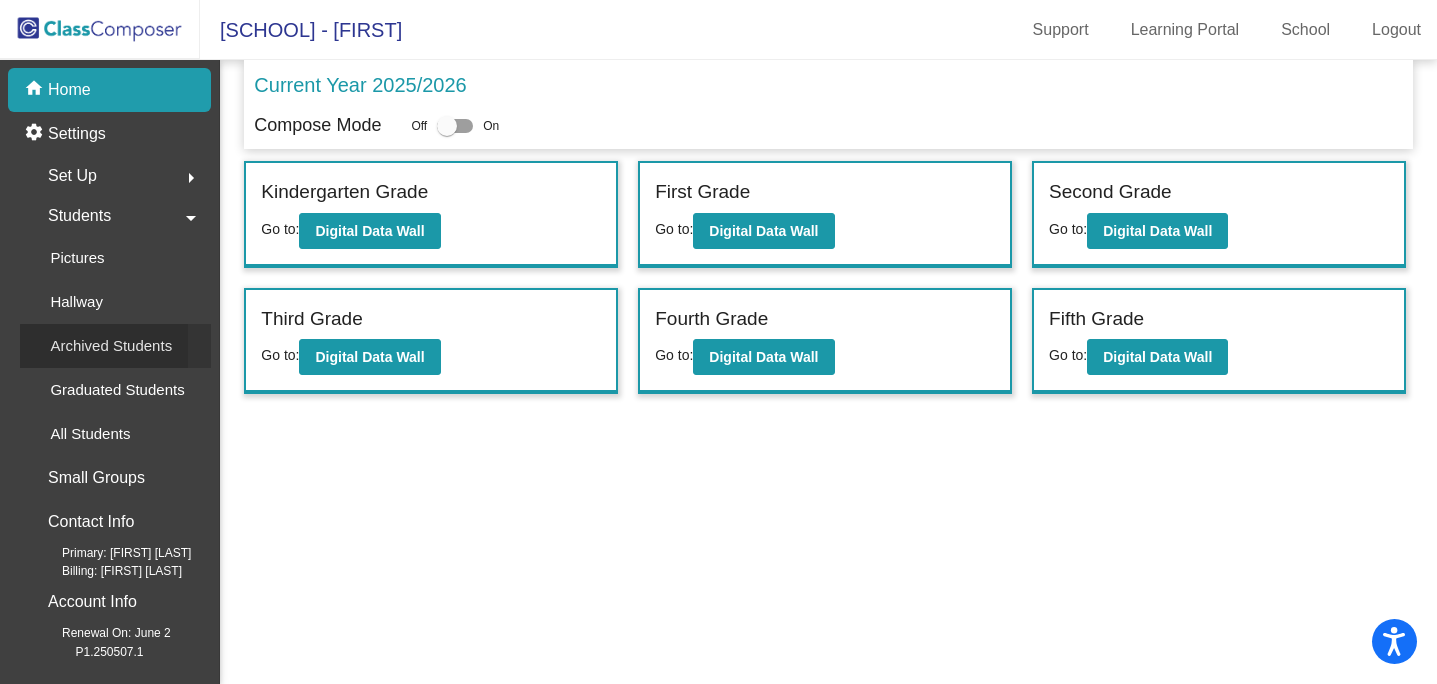 click on "Archived Students" 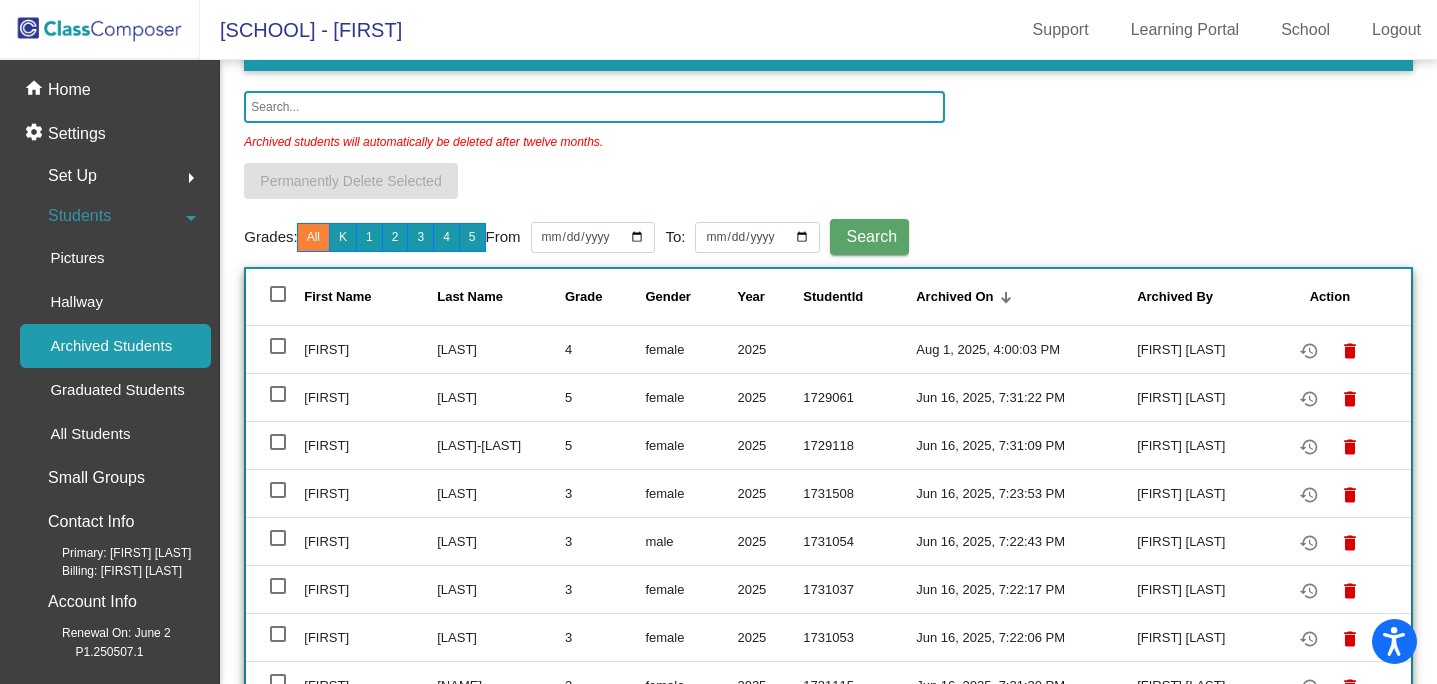 scroll, scrollTop: 84, scrollLeft: 0, axis: vertical 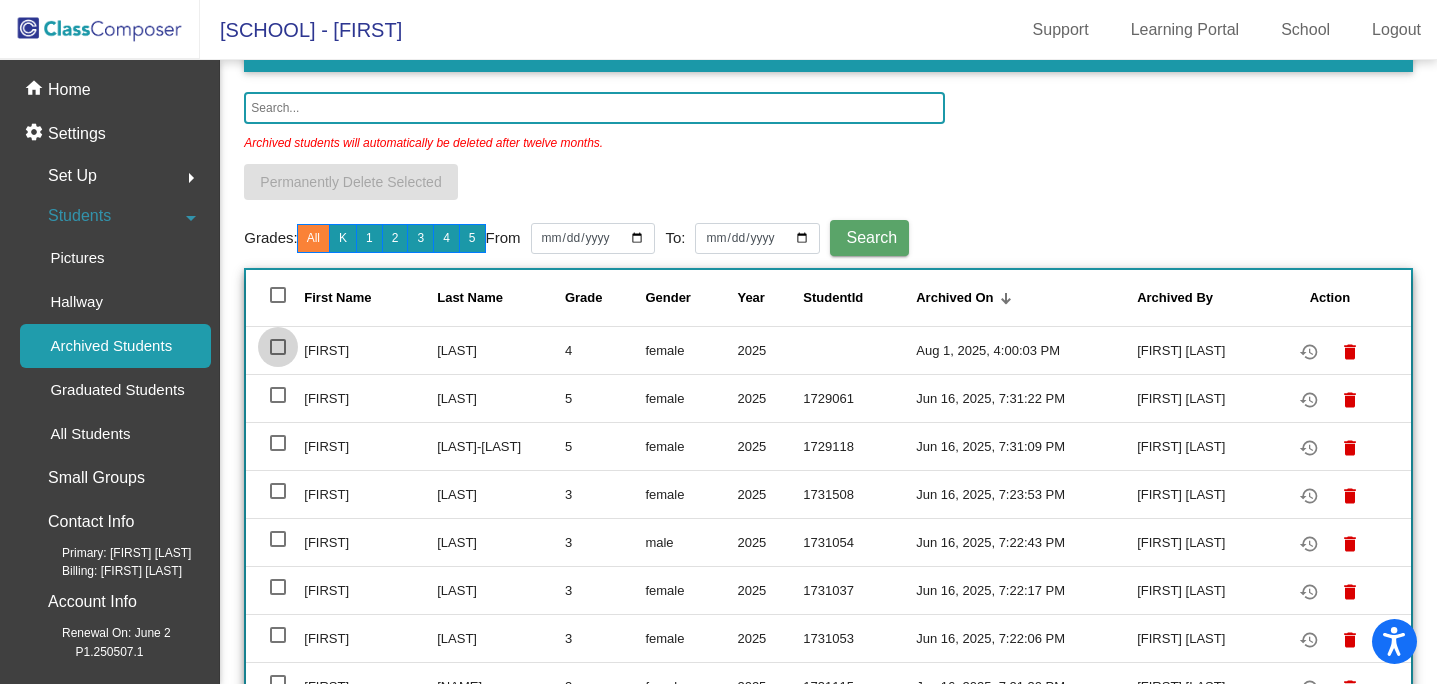 click at bounding box center (278, 347) 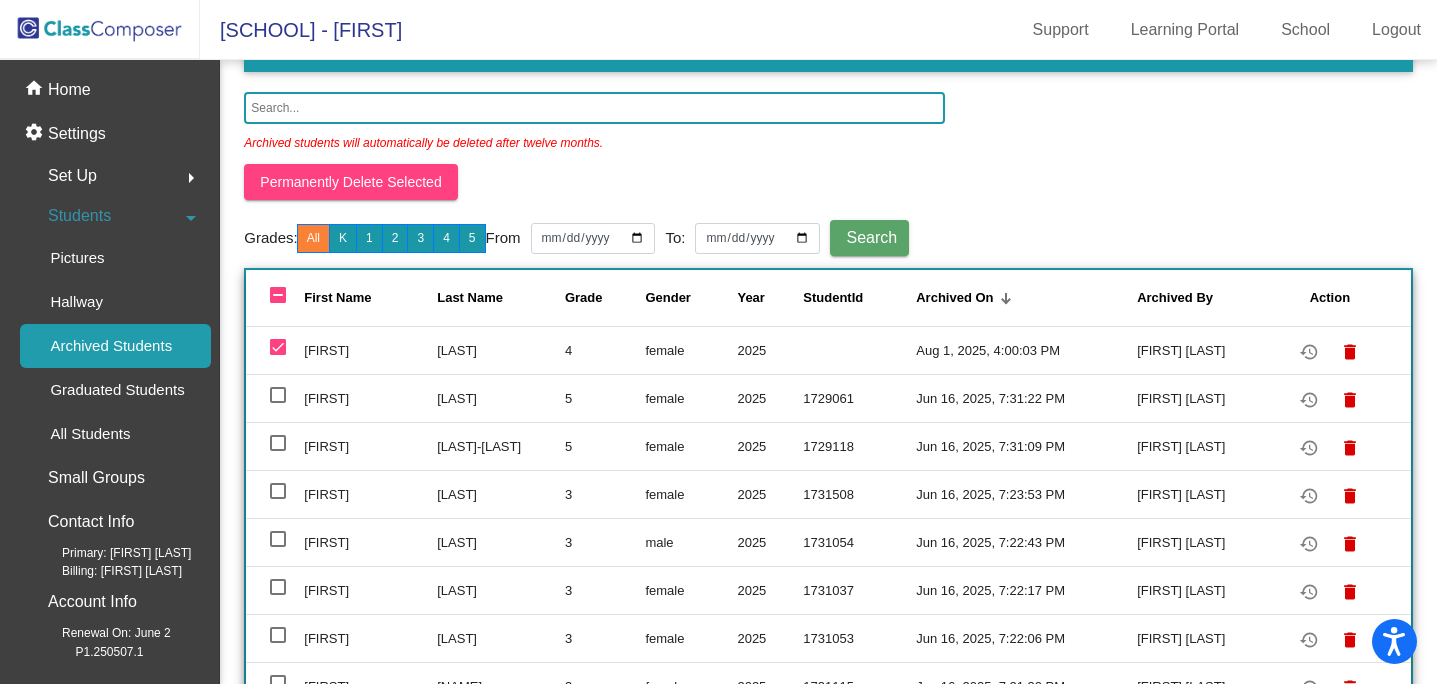 click at bounding box center [278, 347] 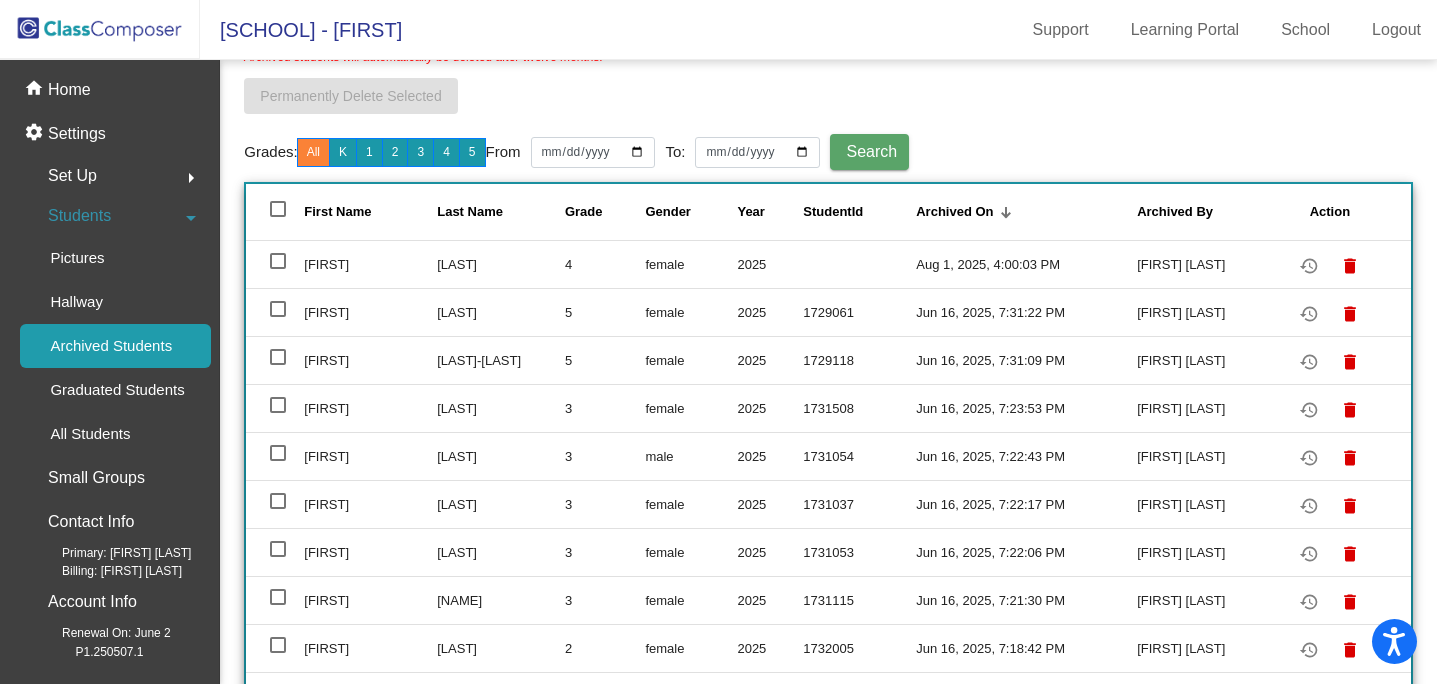 scroll, scrollTop: 176, scrollLeft: 0, axis: vertical 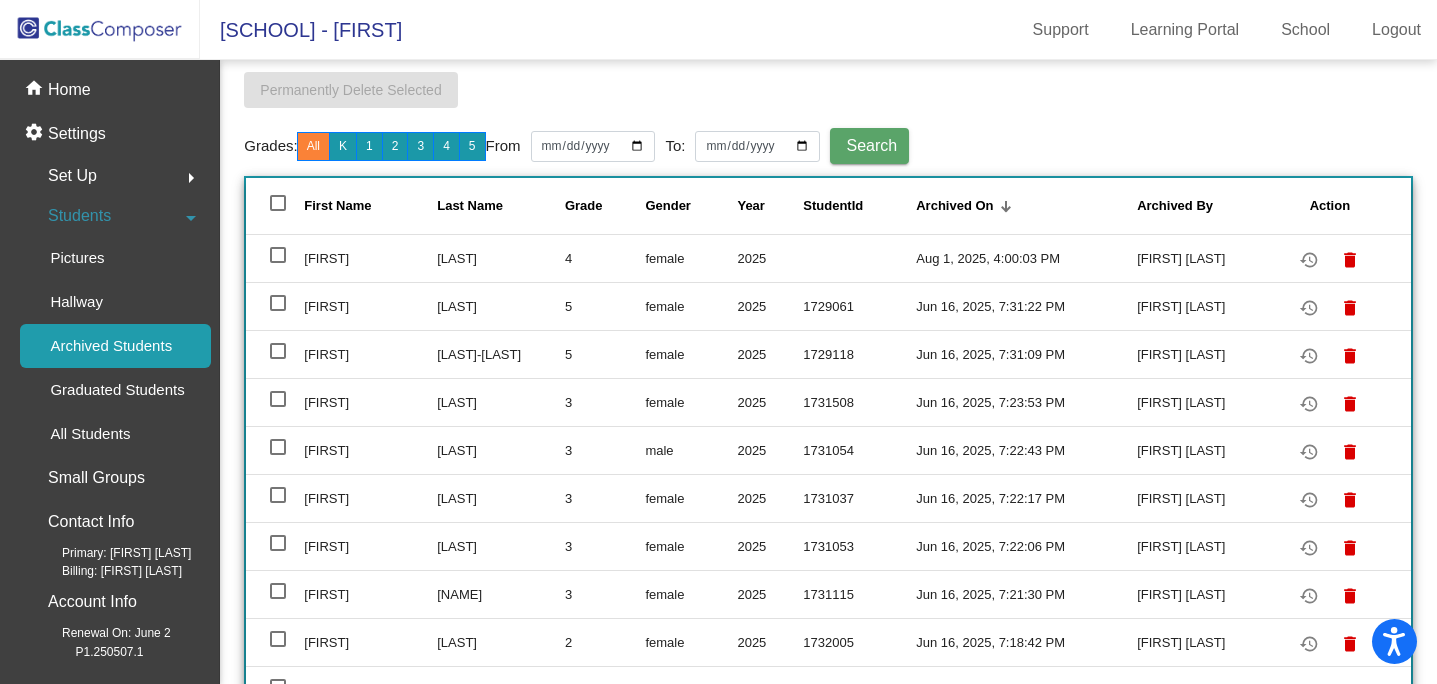 click 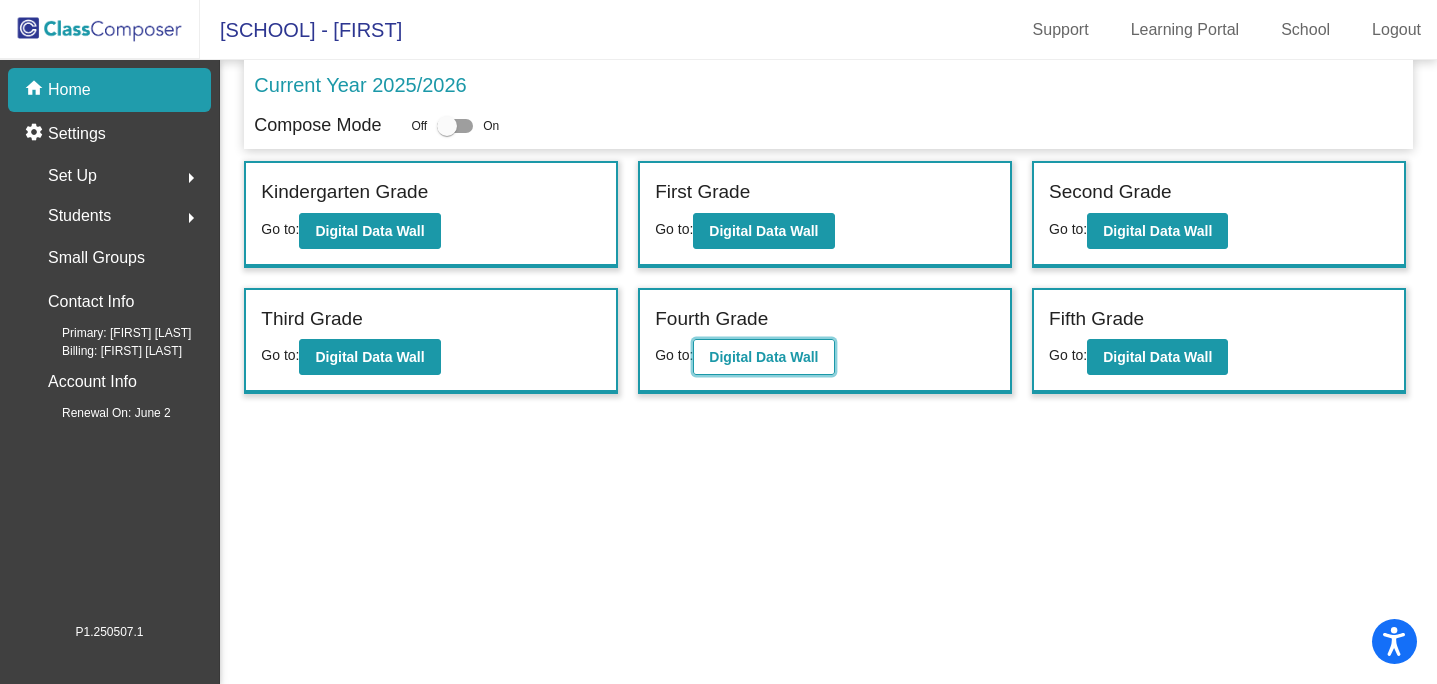 click on "Digital Data Wall" 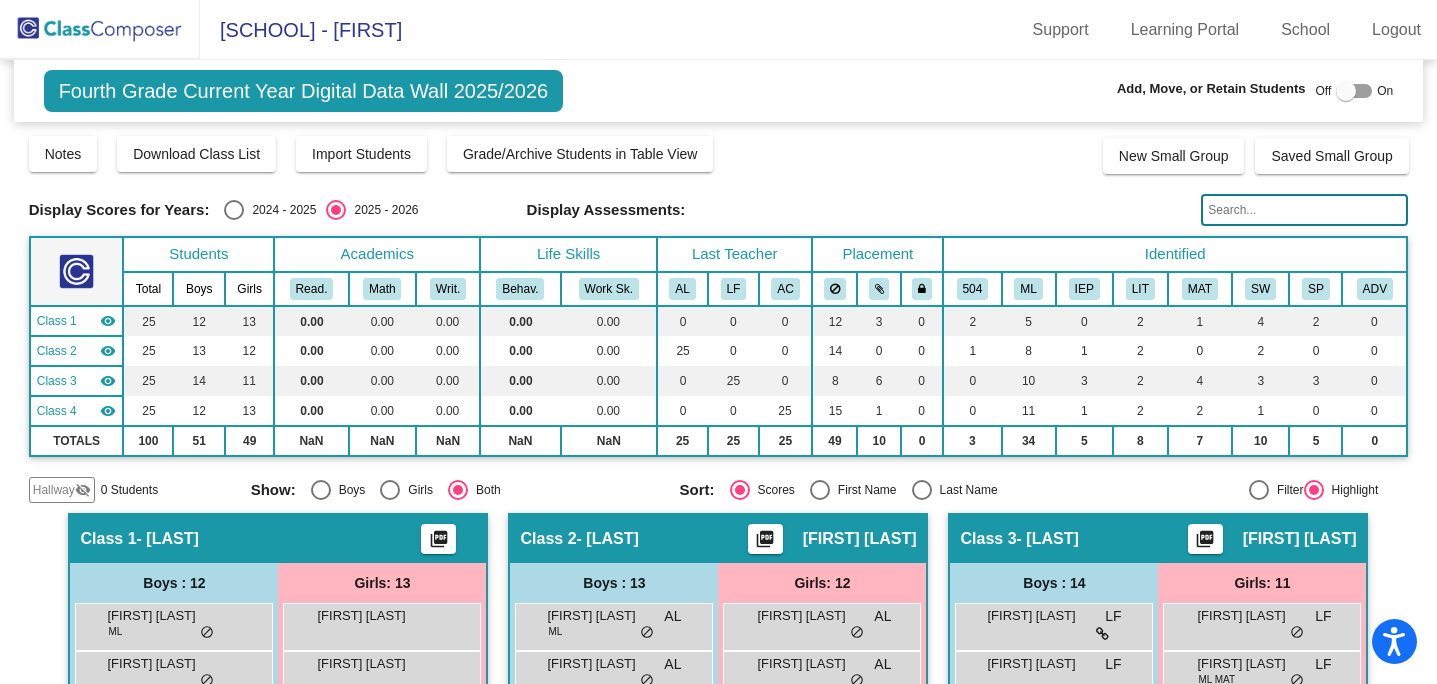 click 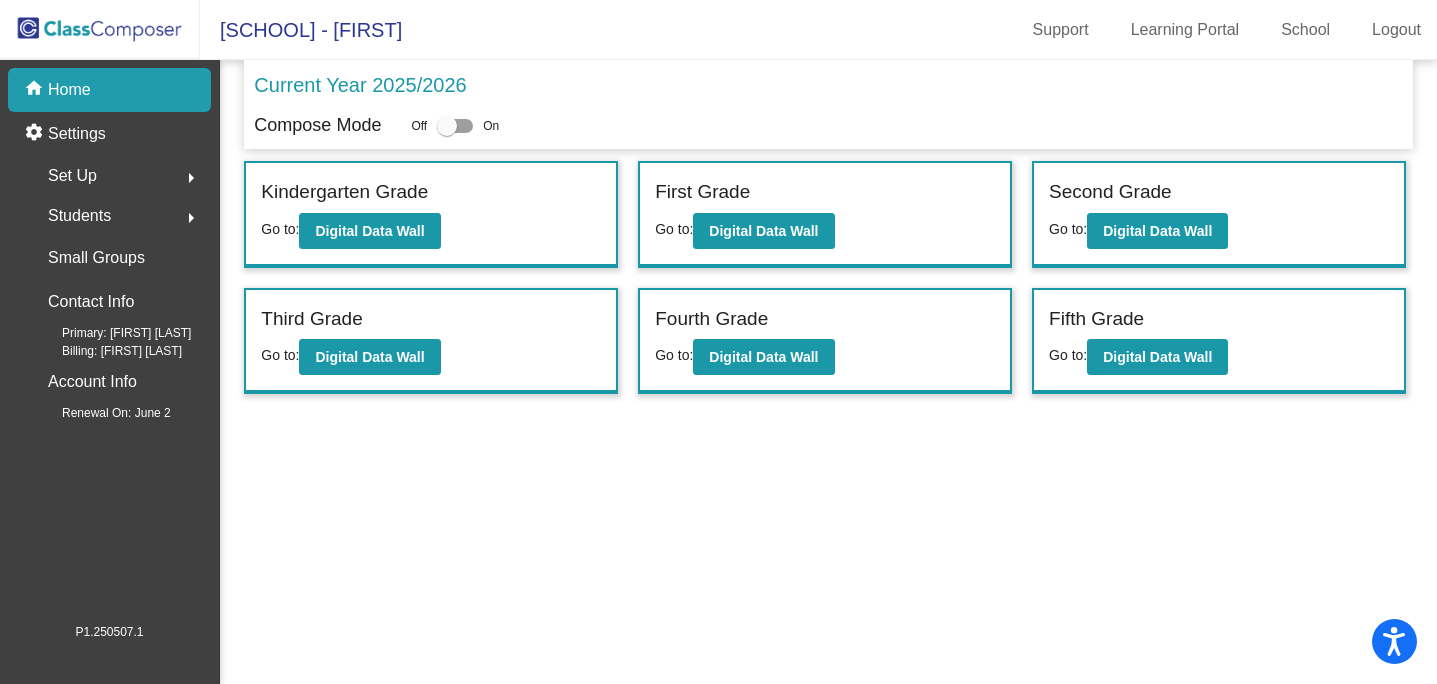 click on "arrow_right" 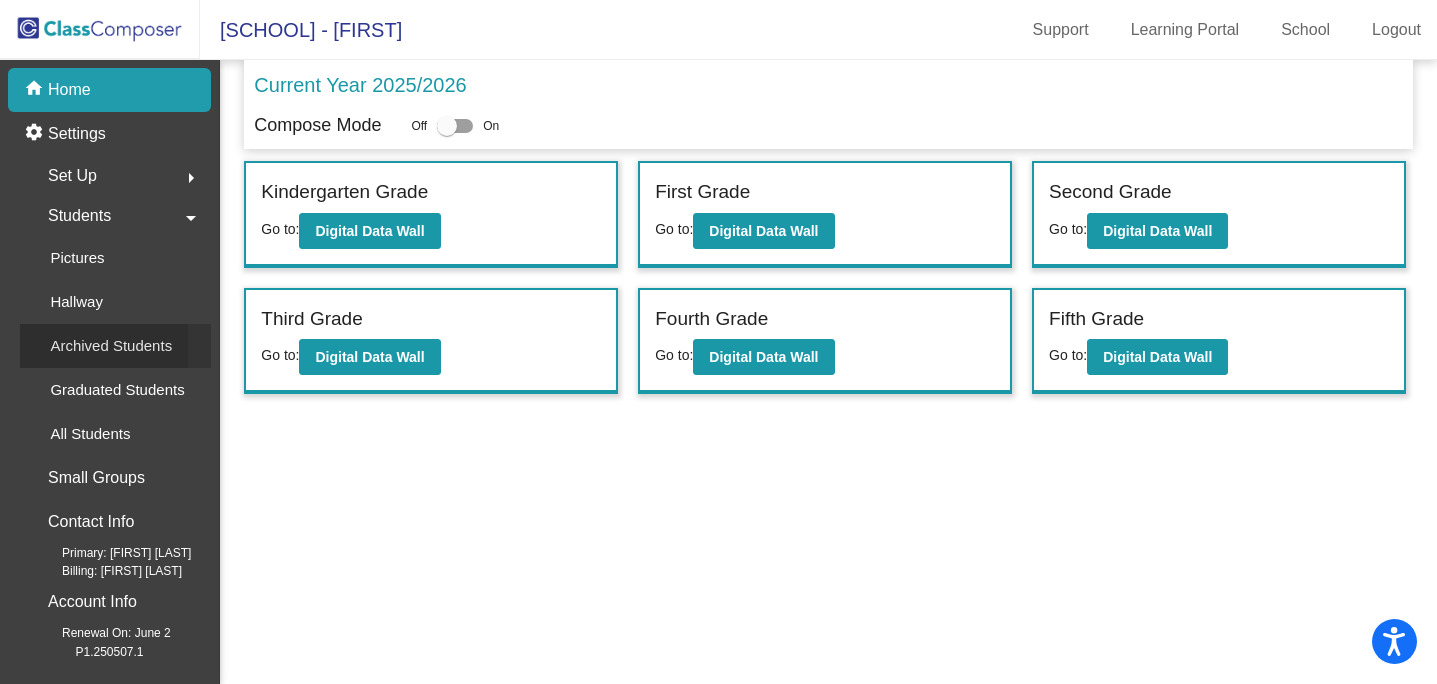 click on "Archived Students" 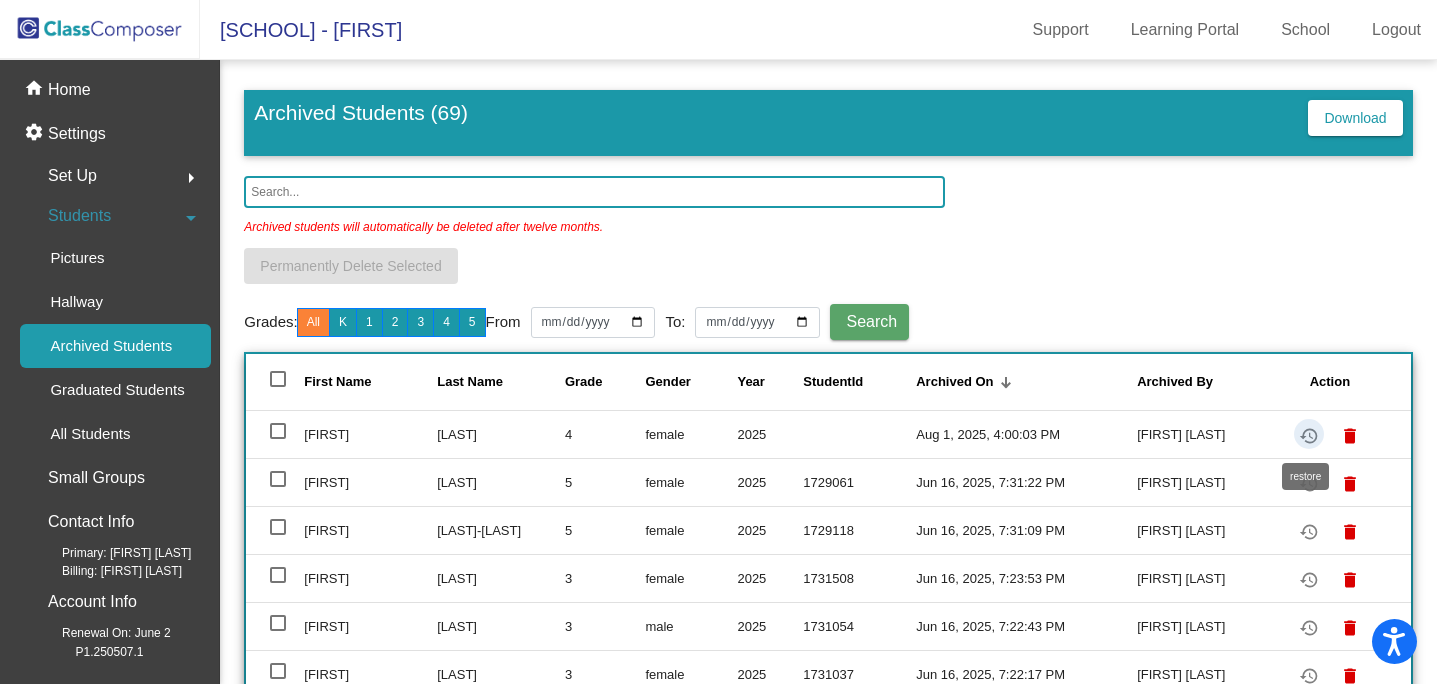 click on "restore" 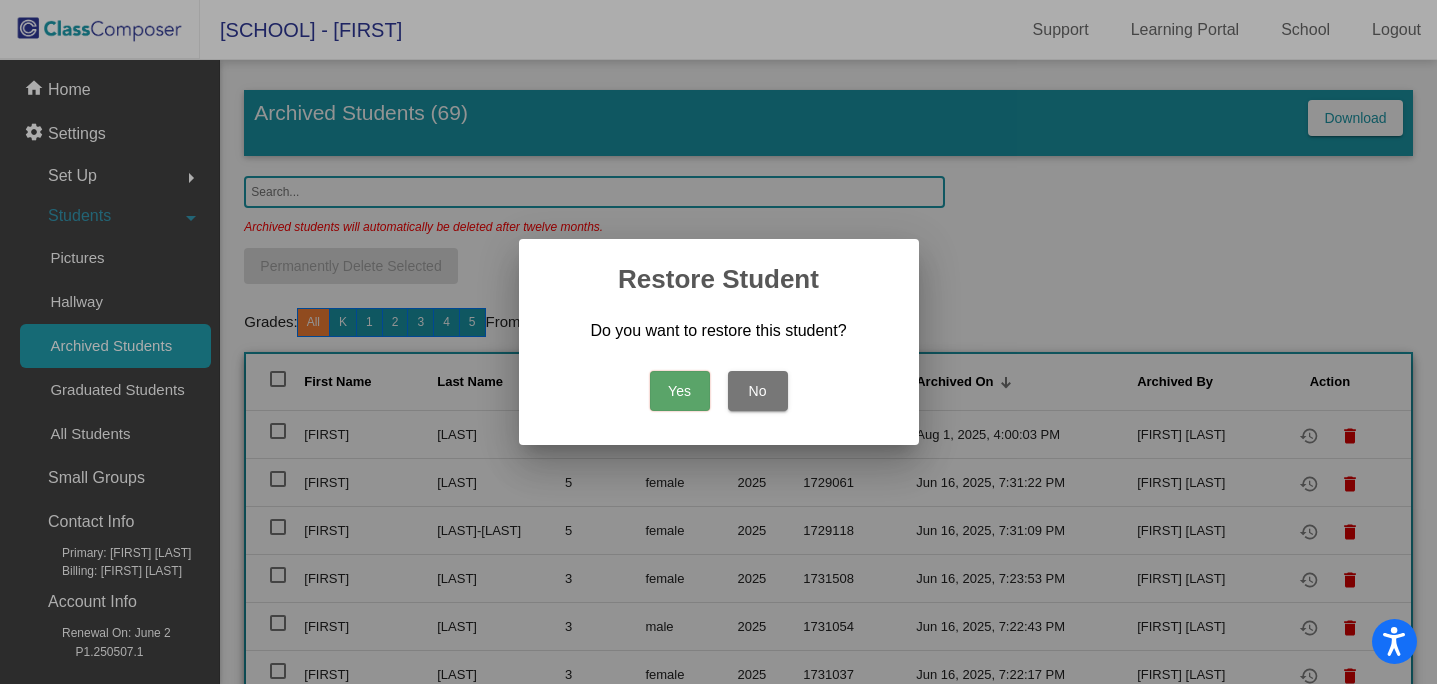 click on "Yes" at bounding box center (680, 391) 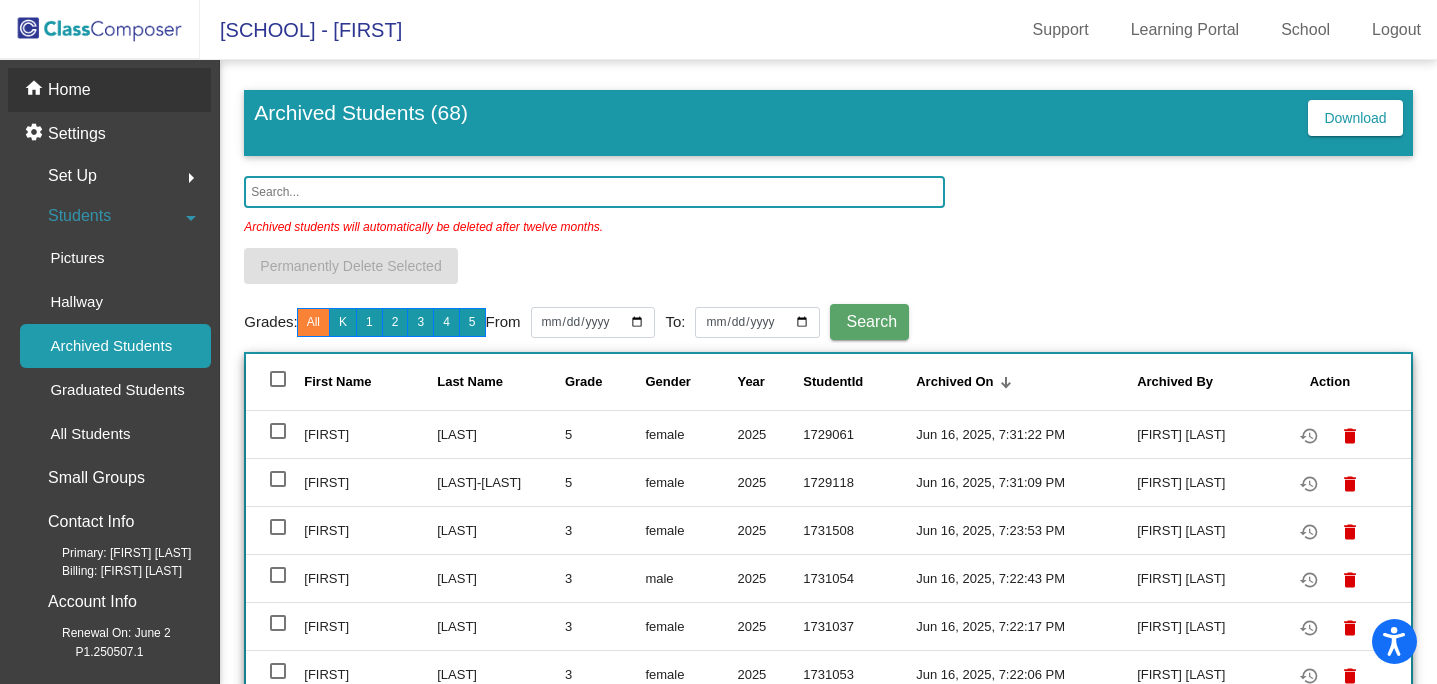 click on "Home" 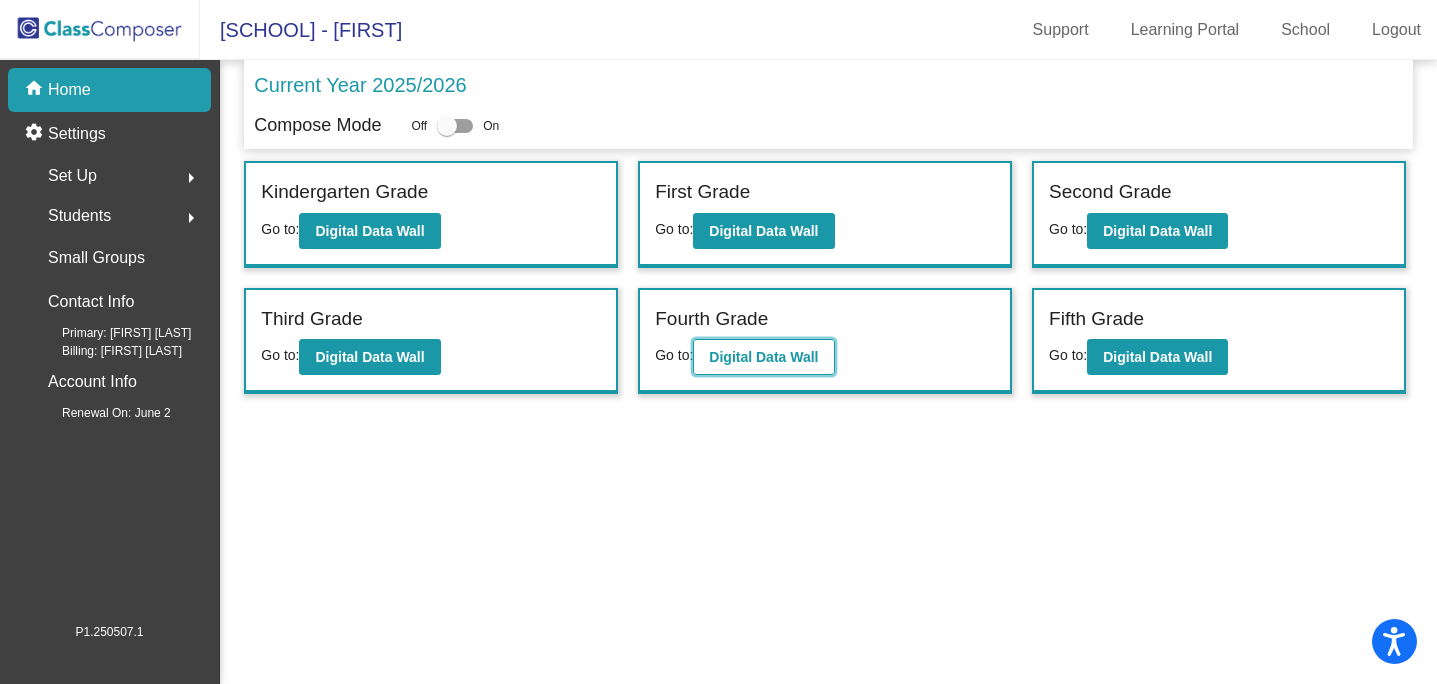 click on "Digital Data Wall" 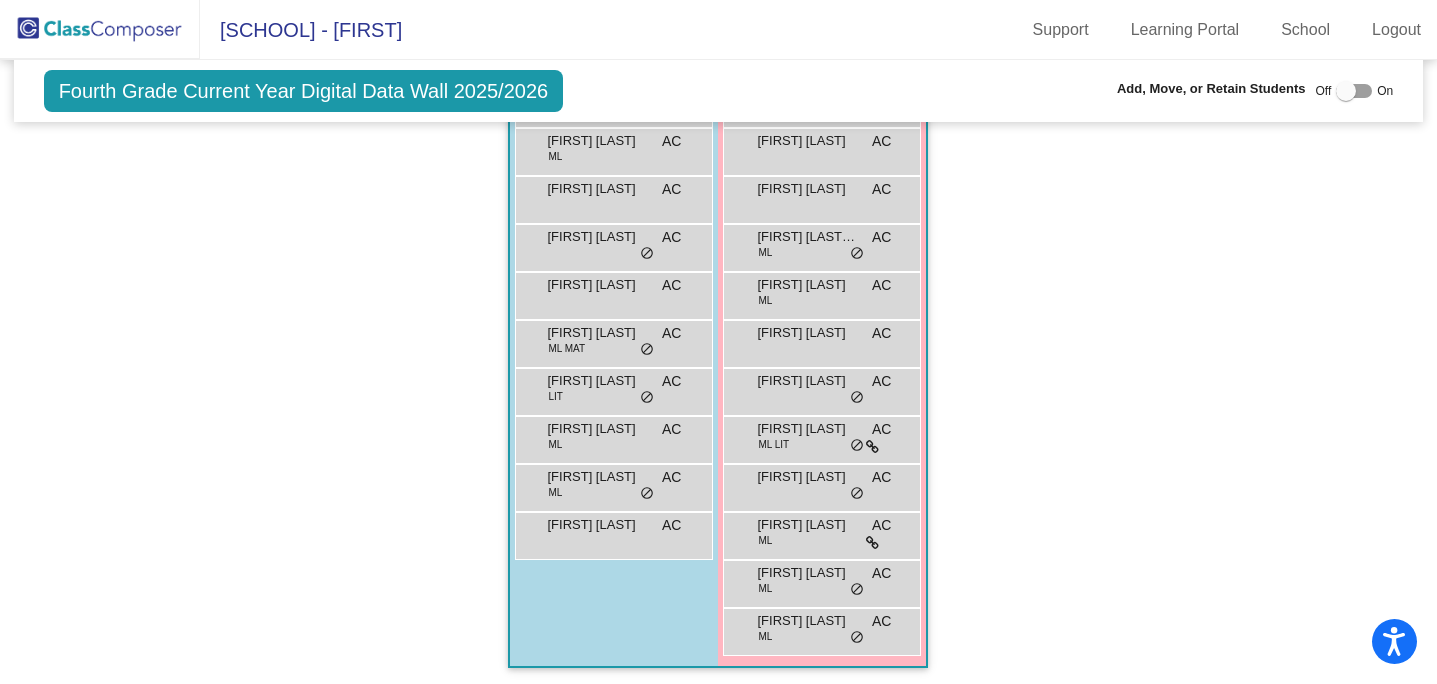 scroll, scrollTop: 1412, scrollLeft: 0, axis: vertical 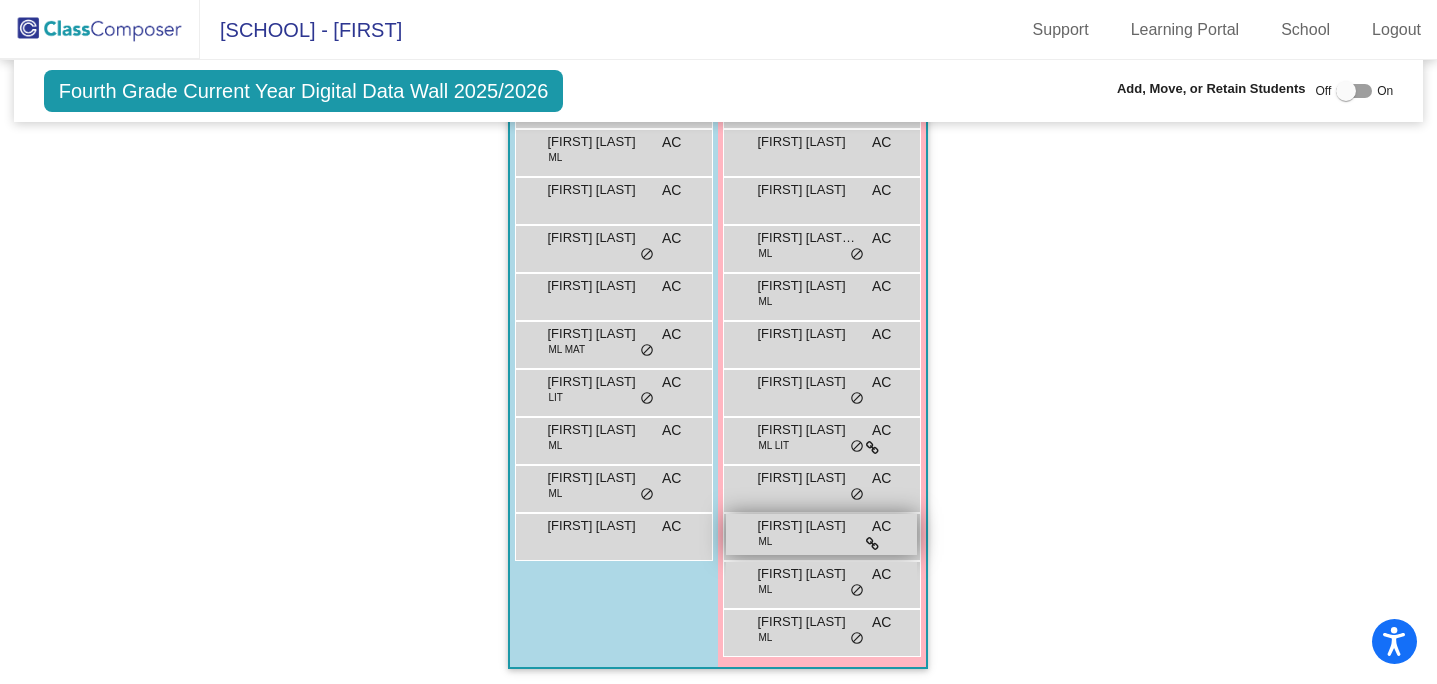 click at bounding box center [872, 544] 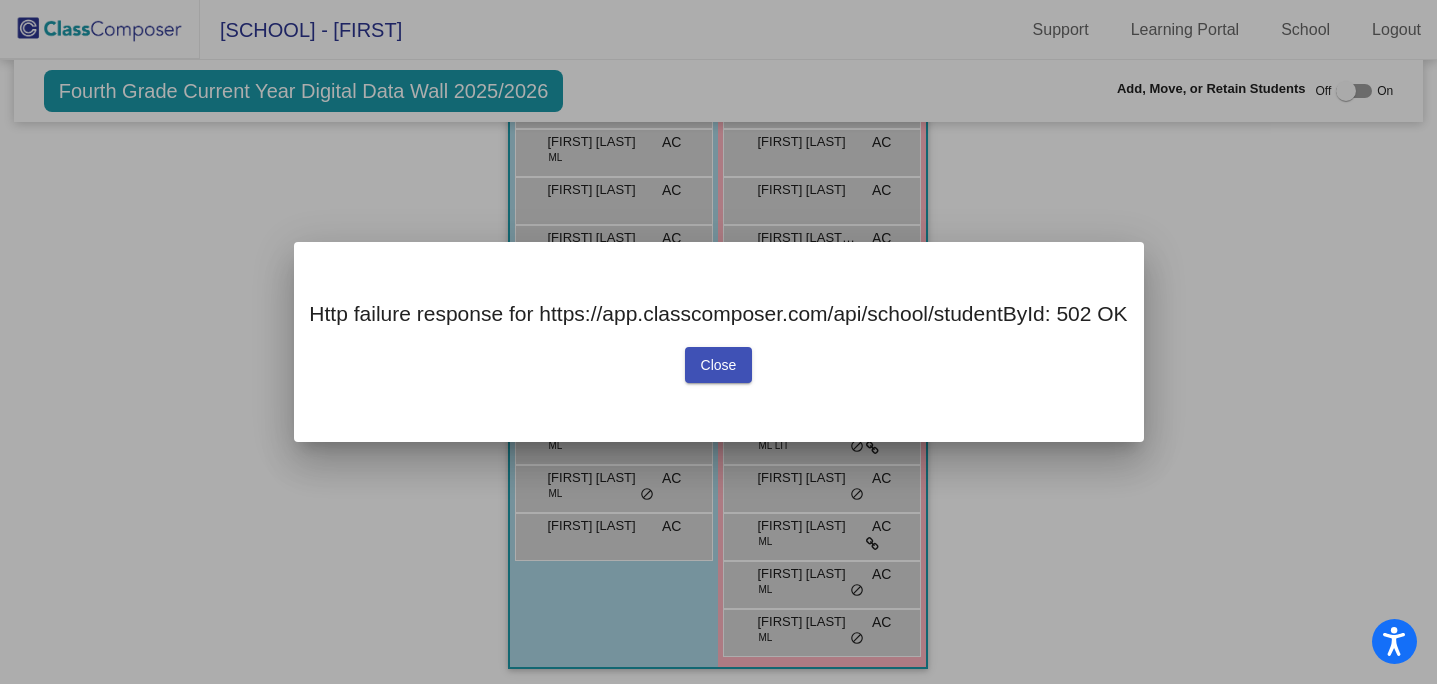click on "Close" at bounding box center [719, 365] 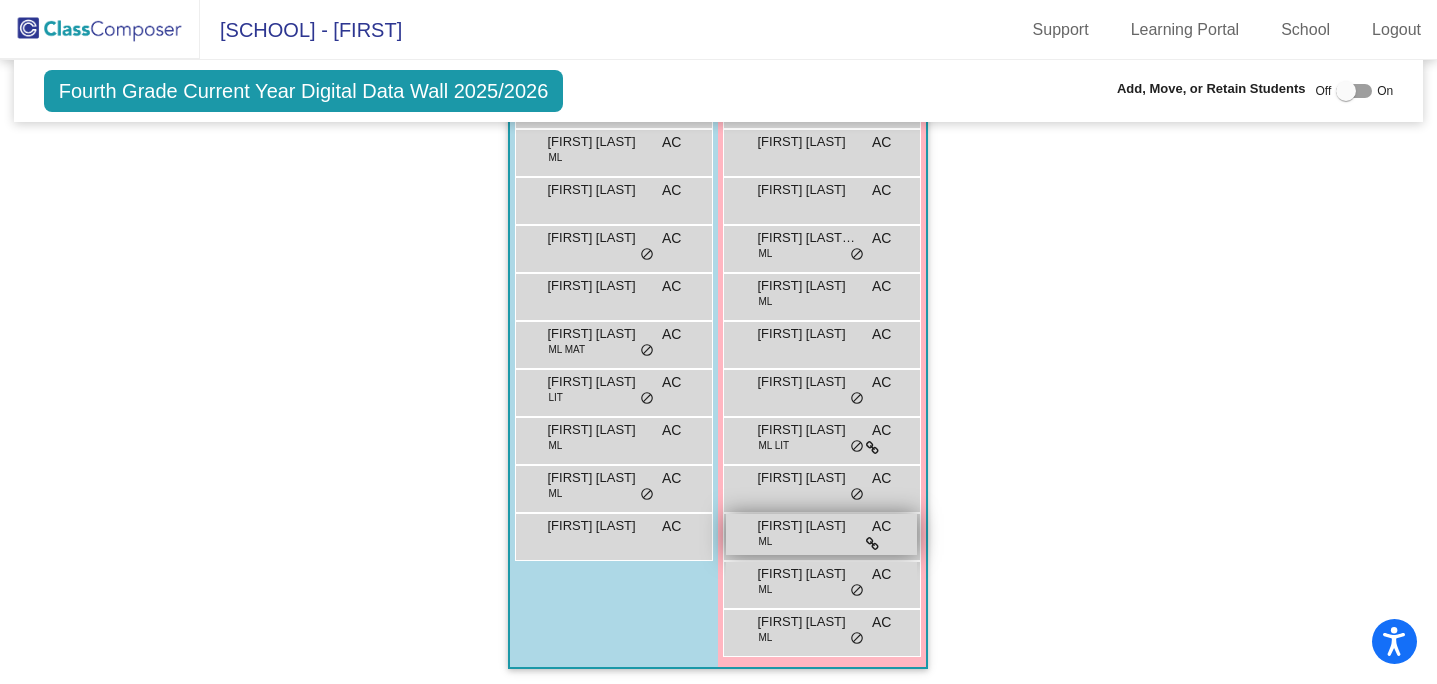 click on "[FIRST] [LAST]" at bounding box center [807, 526] 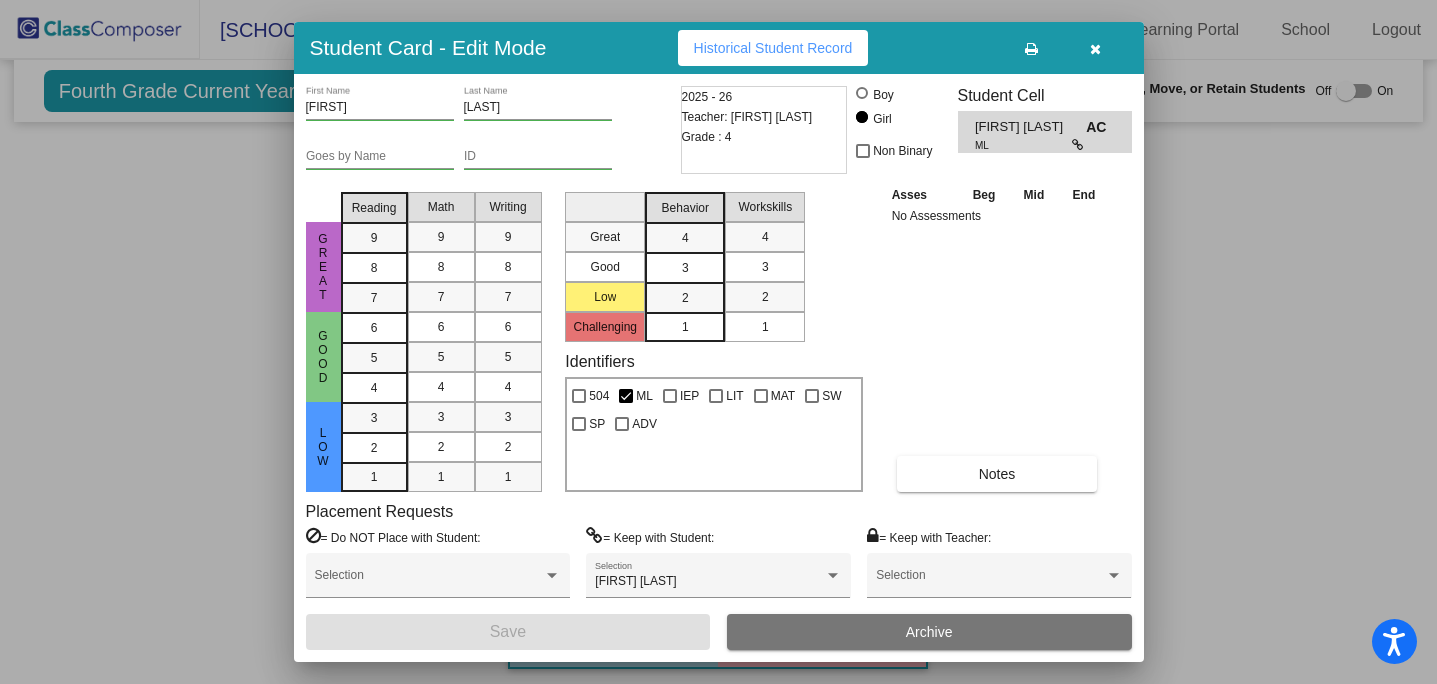 click on "Archive" at bounding box center [929, 632] 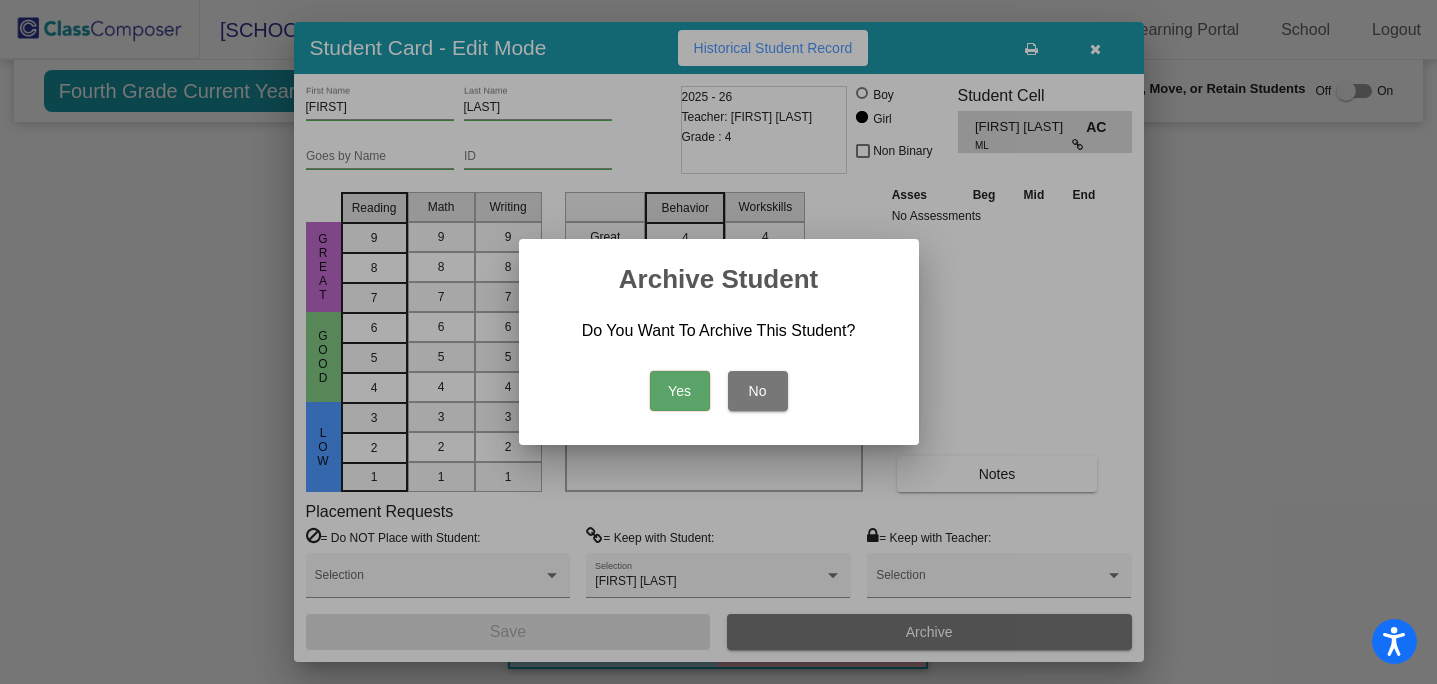 click on "Yes" at bounding box center [680, 391] 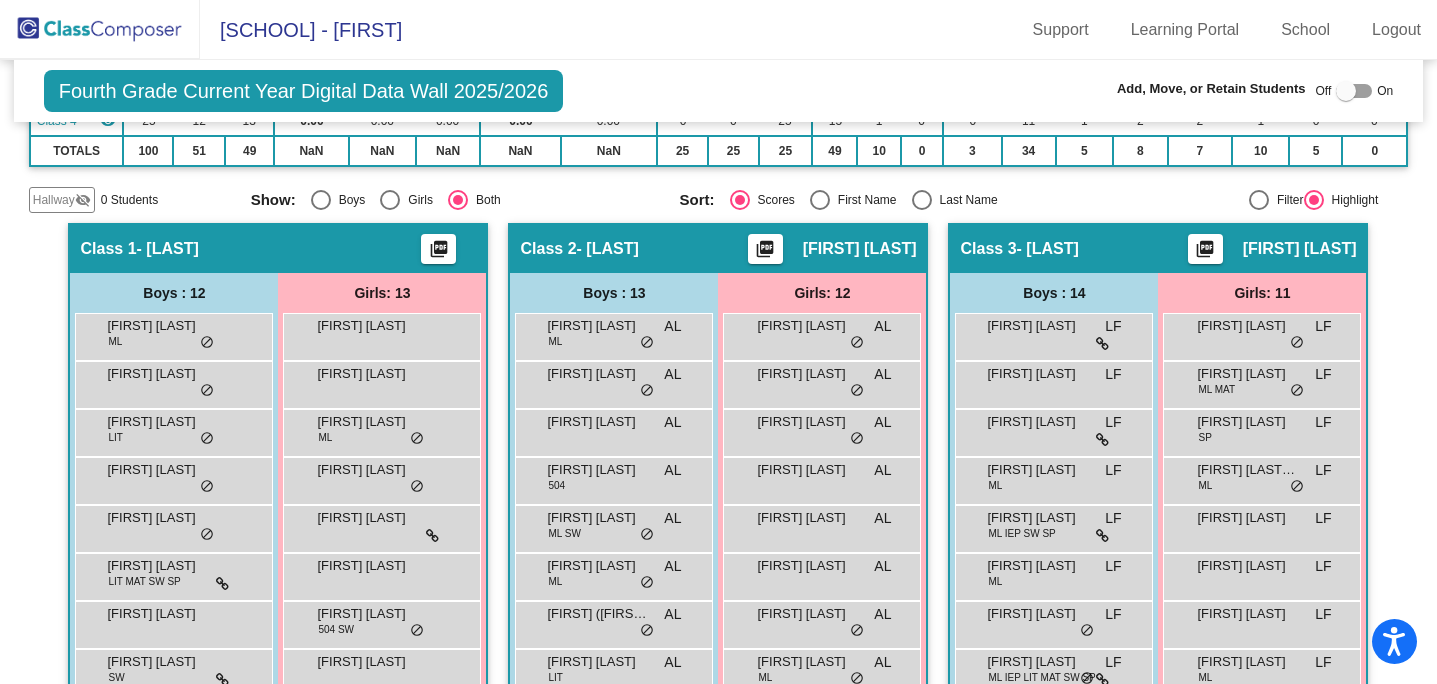 scroll, scrollTop: 295, scrollLeft: 0, axis: vertical 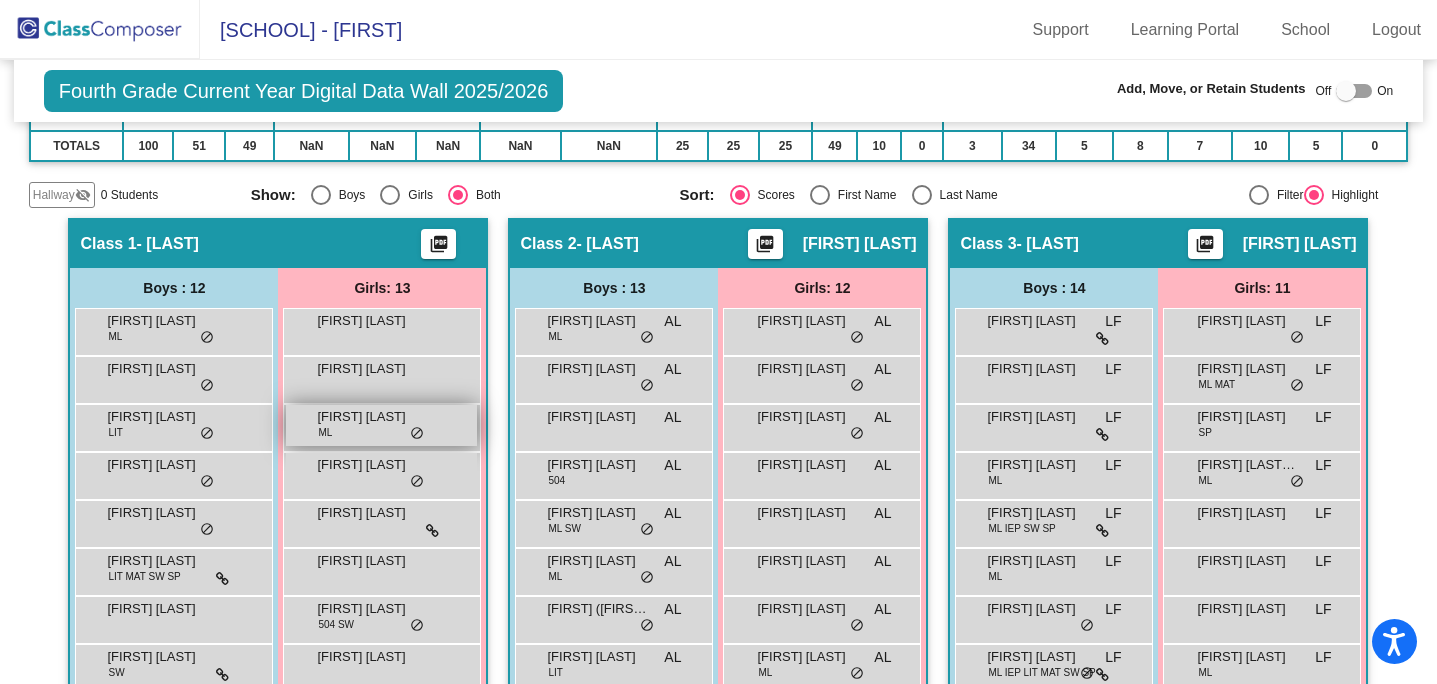 click on "[FIRST] [LAST] ML lock do_not_disturb_alt" at bounding box center (381, 425) 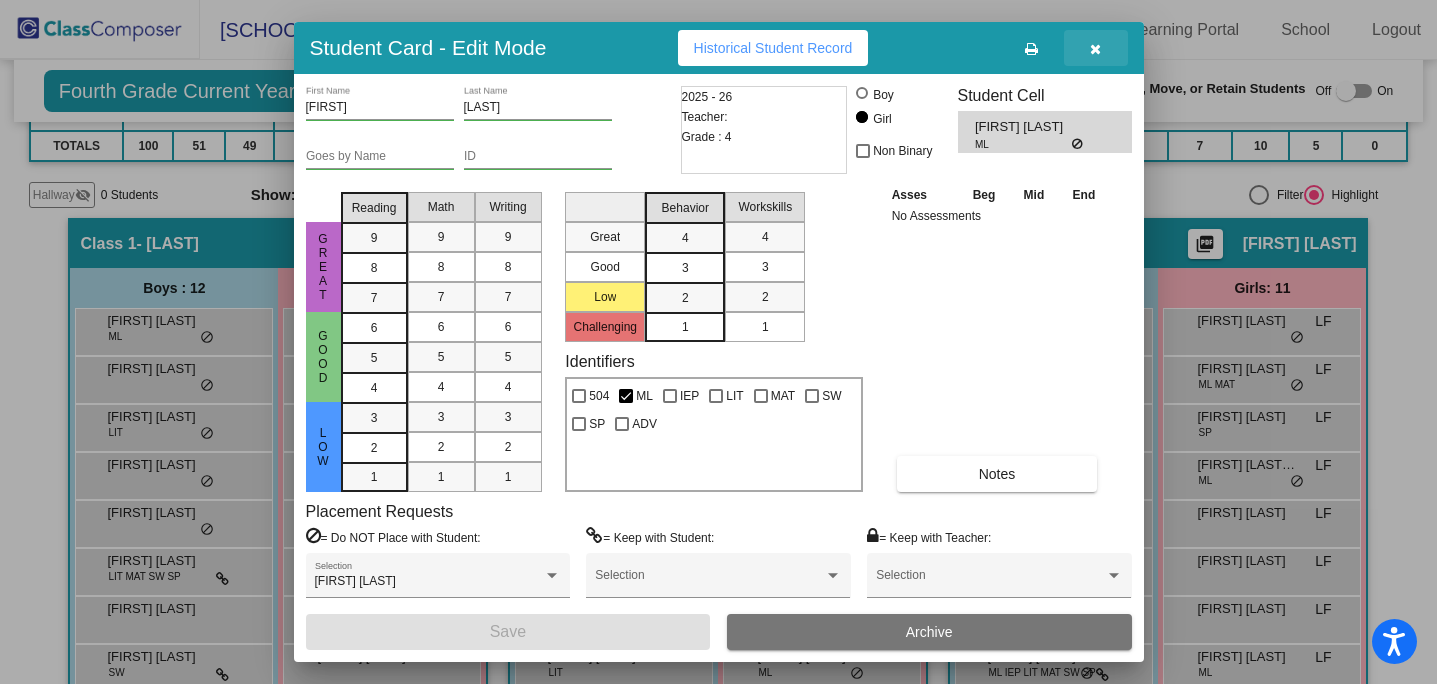click at bounding box center [1095, 49] 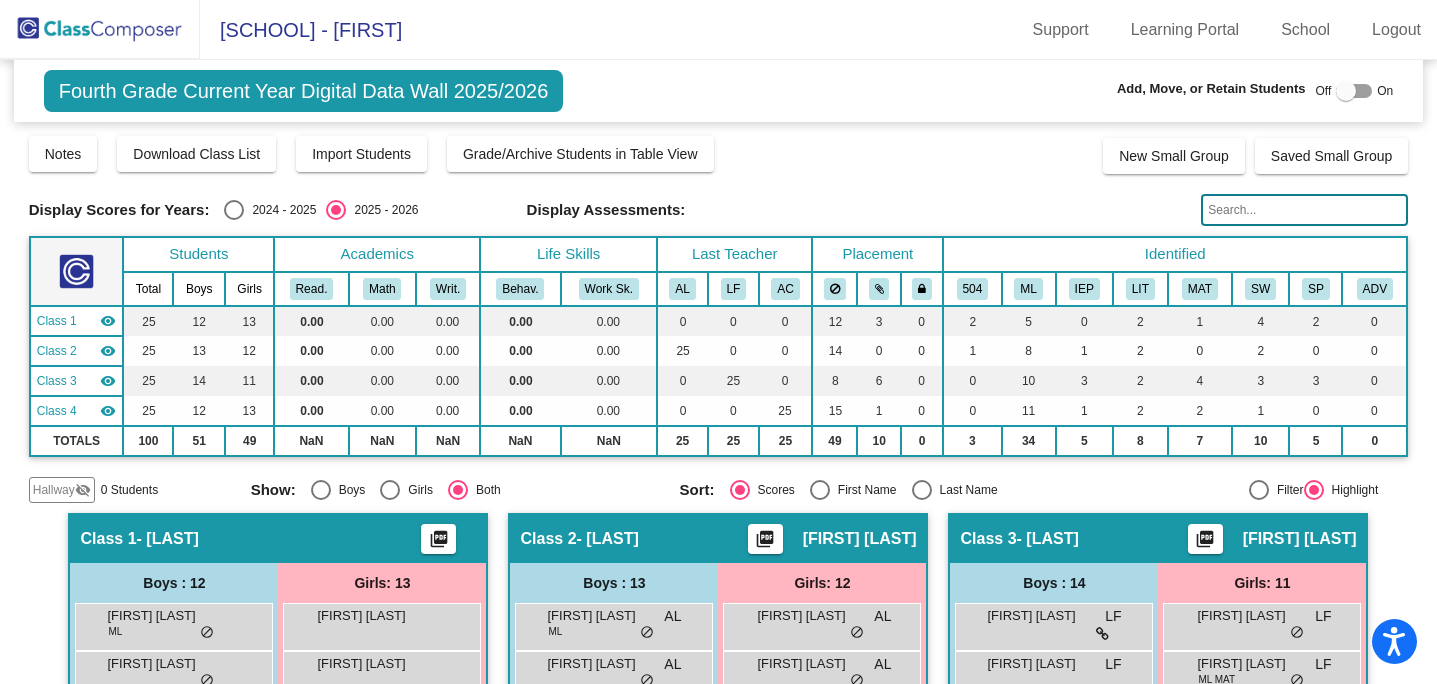 scroll, scrollTop: 1, scrollLeft: 0, axis: vertical 